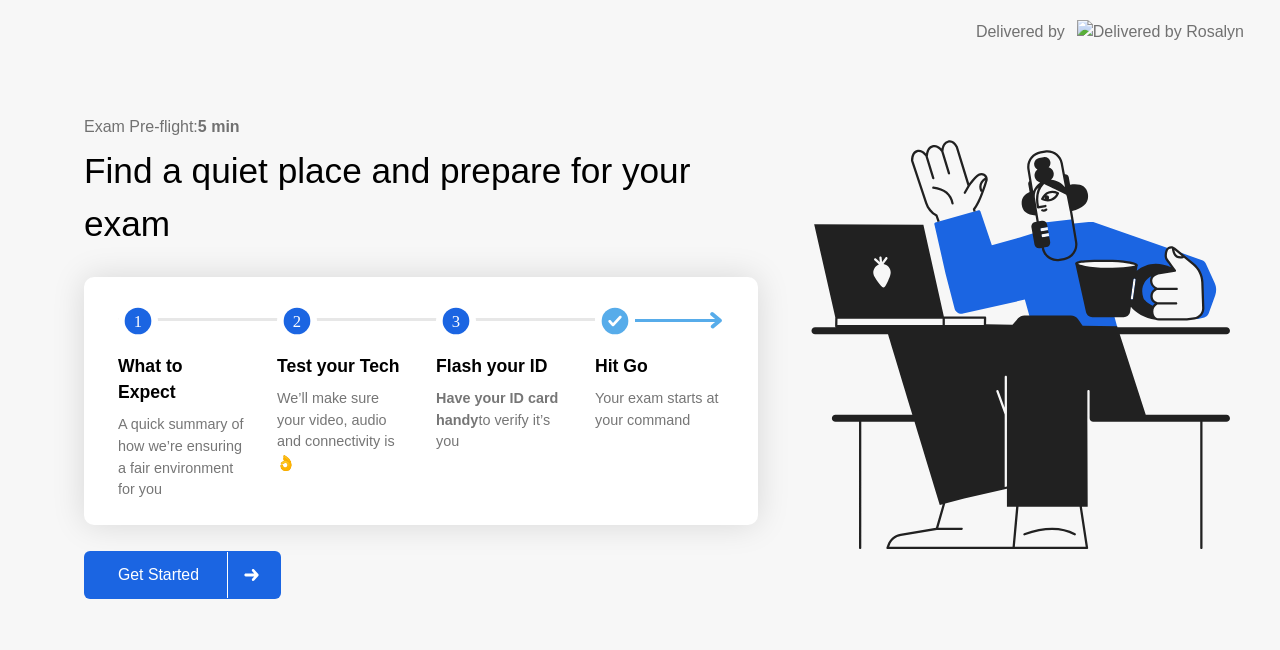 scroll, scrollTop: 0, scrollLeft: 0, axis: both 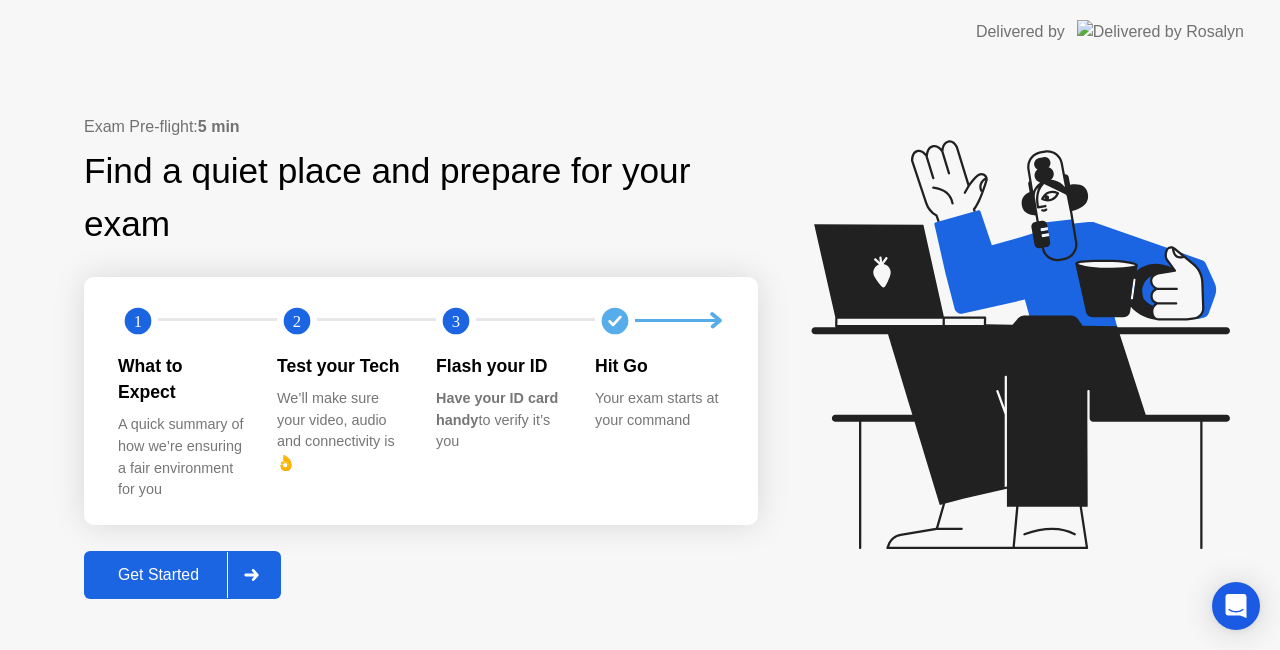 click 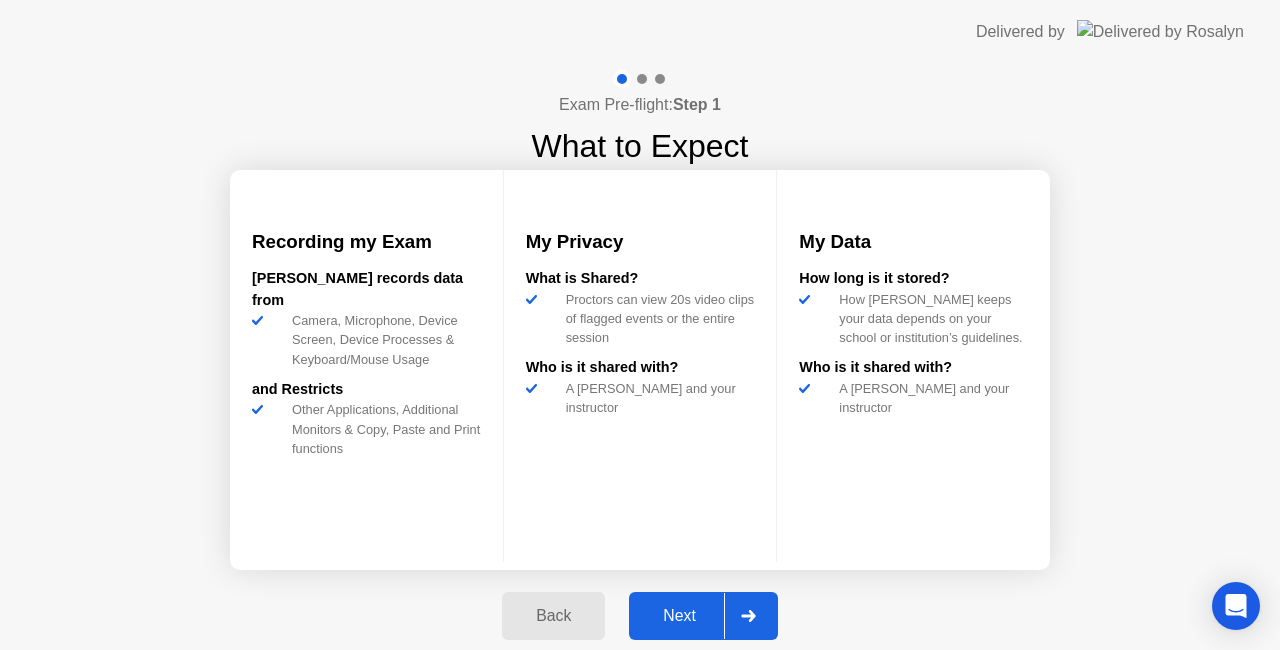click on "Next" 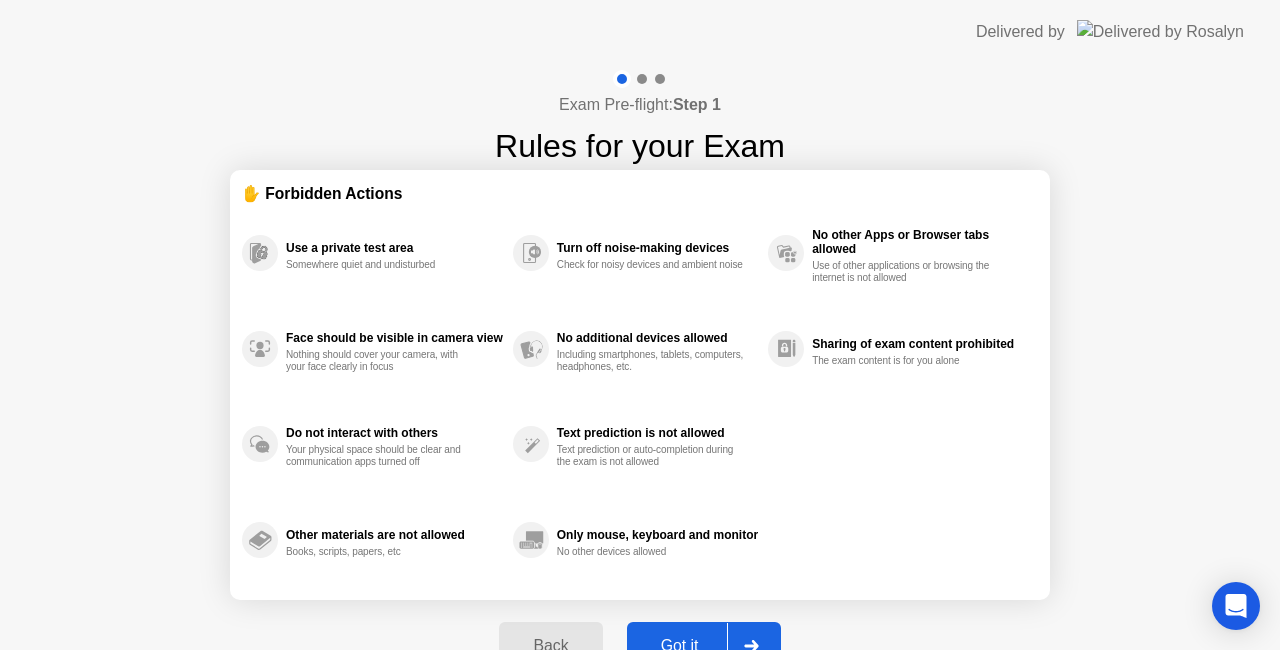 click on "Got it" 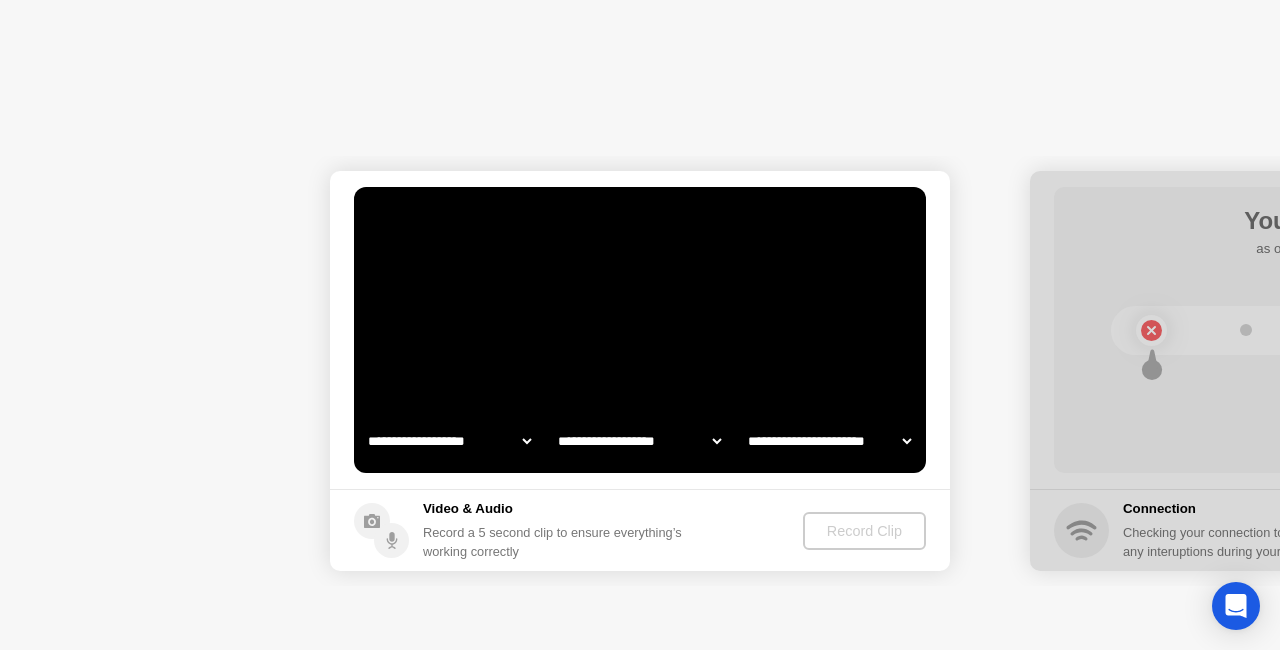 select on "**********" 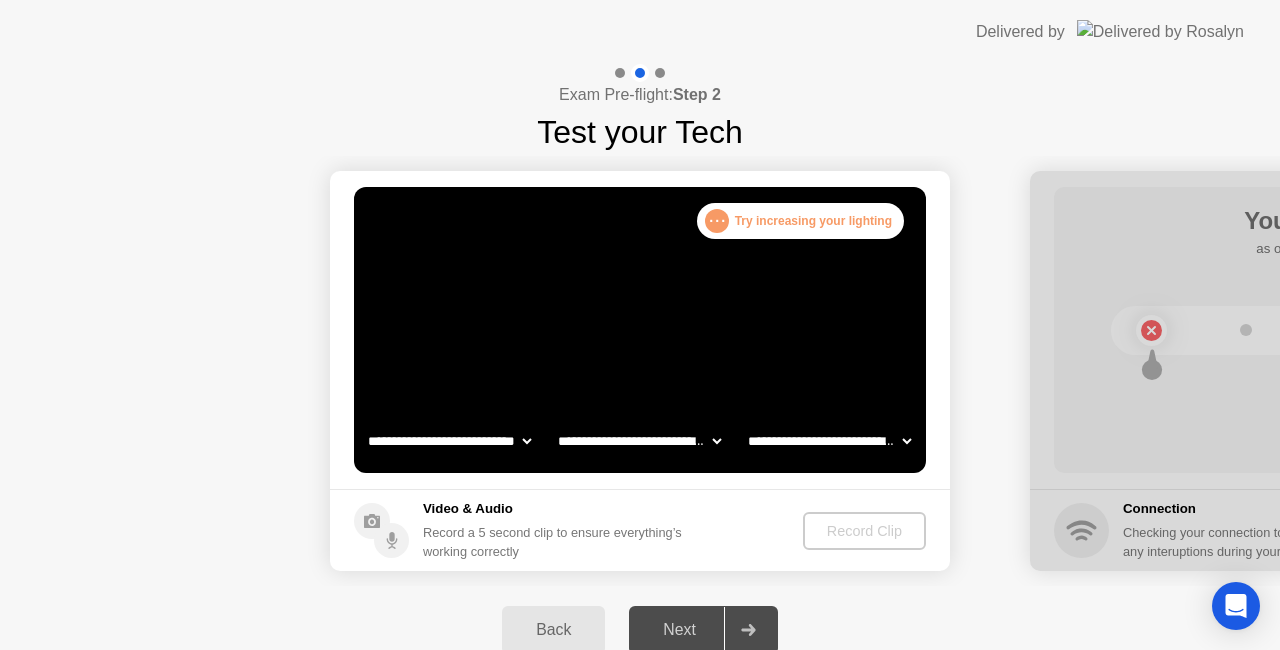 click on "Next" 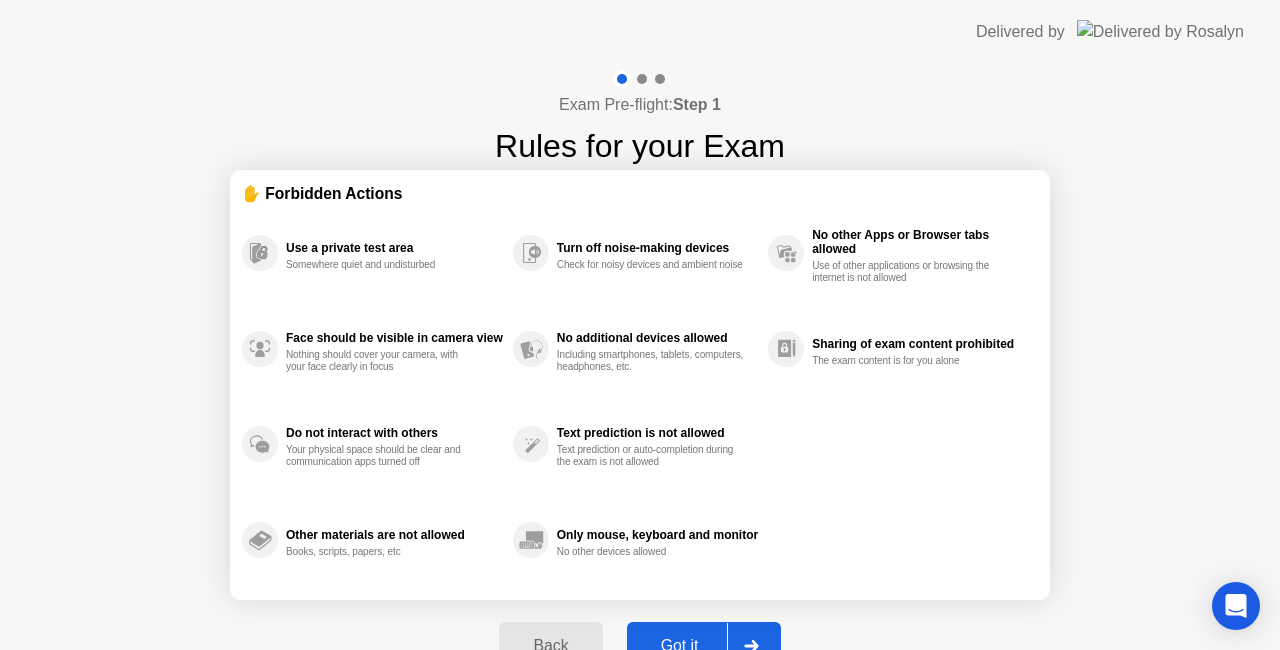 click 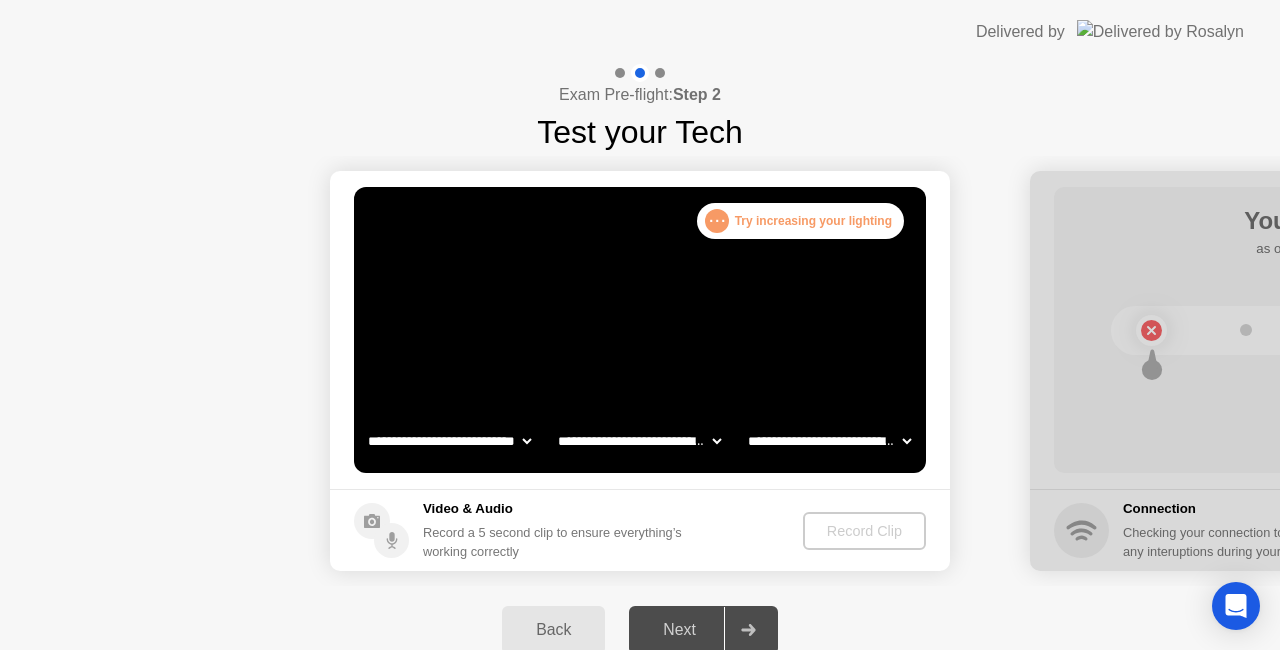 click on "**********" 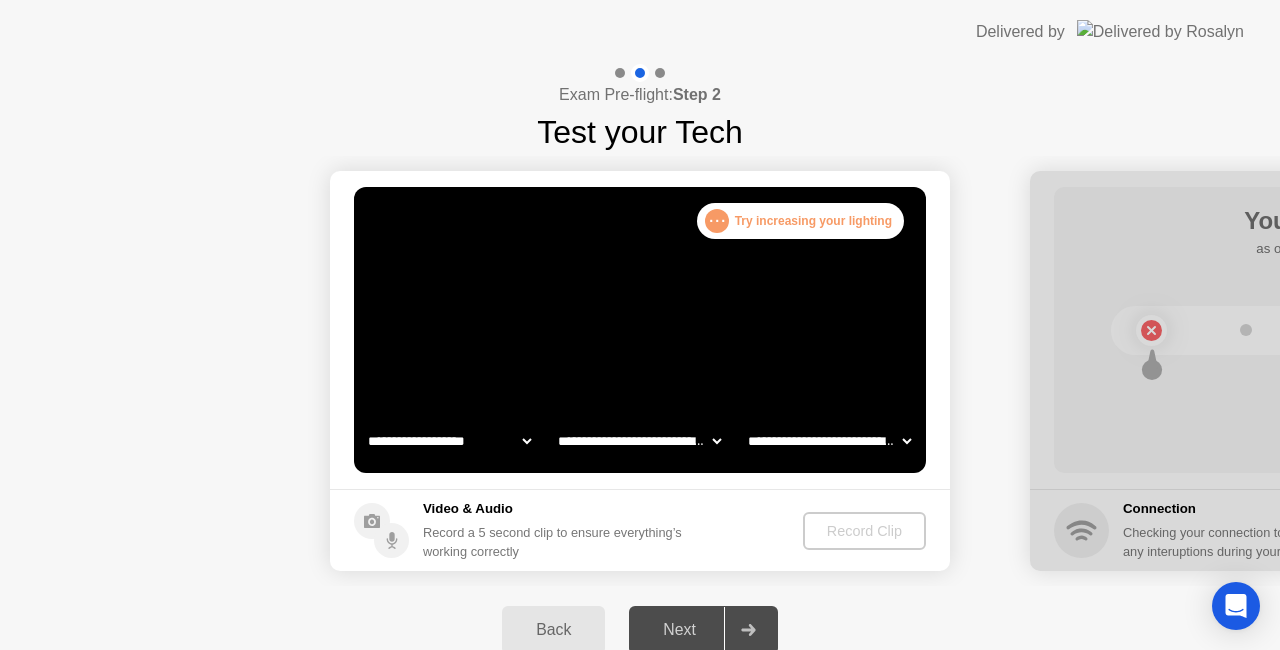 click on "**********" 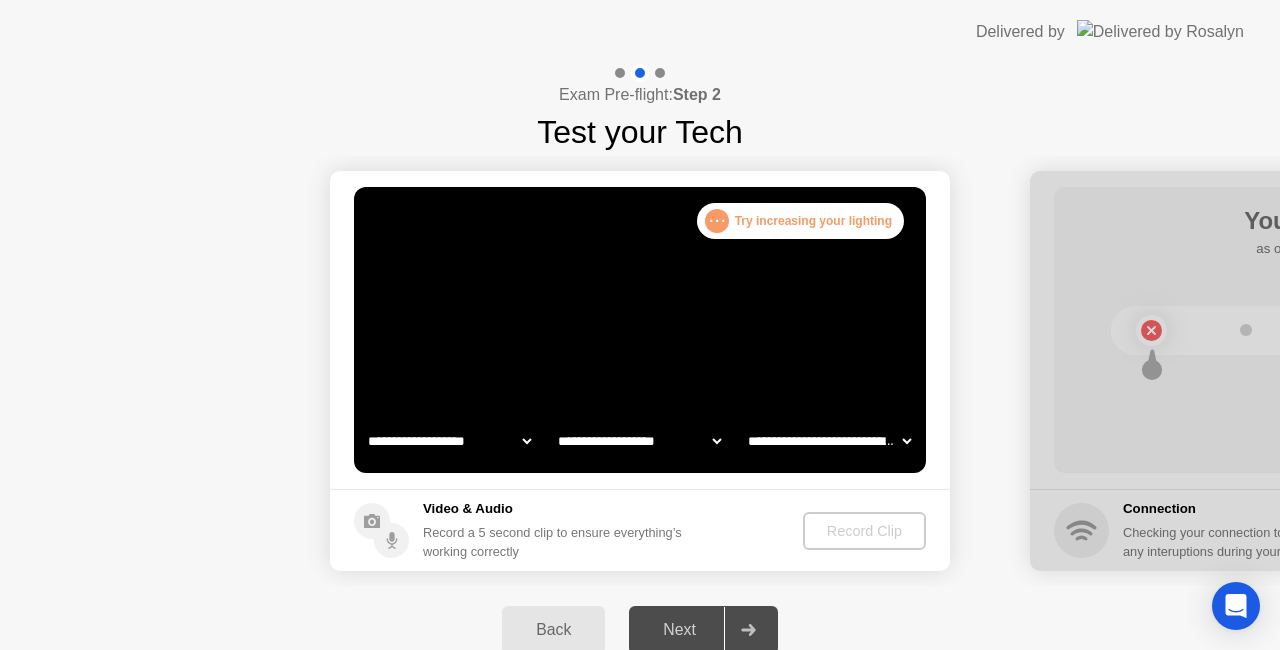 click on "**********" 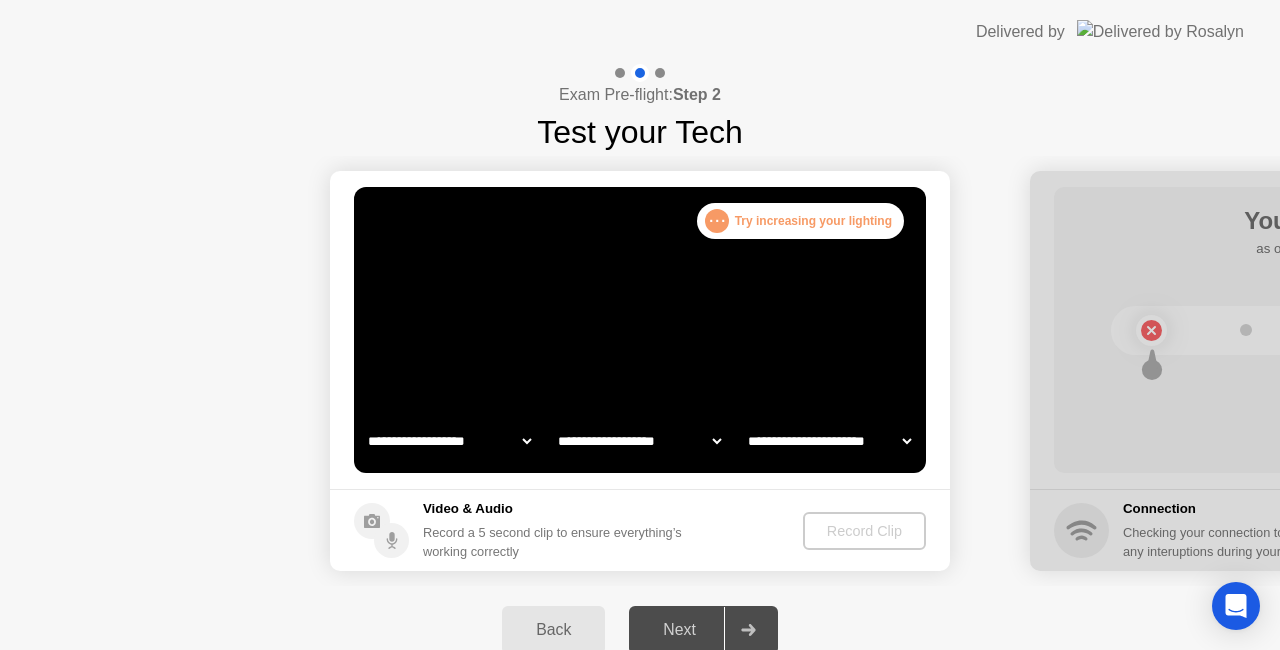 click on "**********" 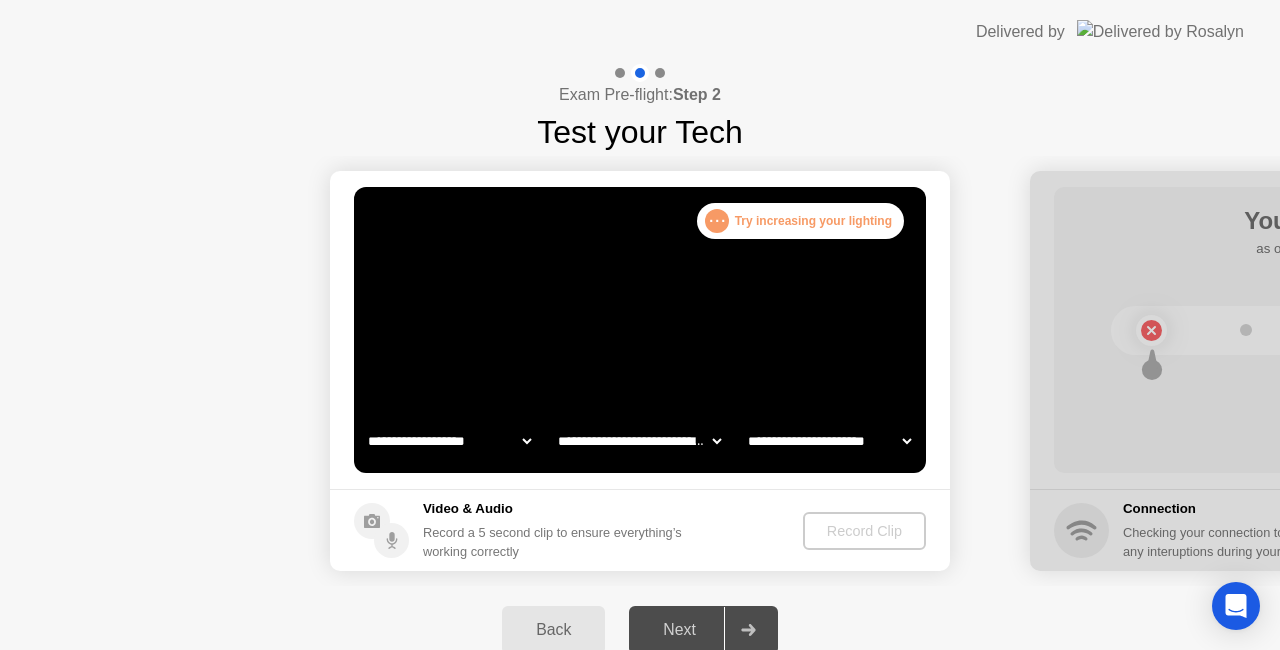 click on "**********" 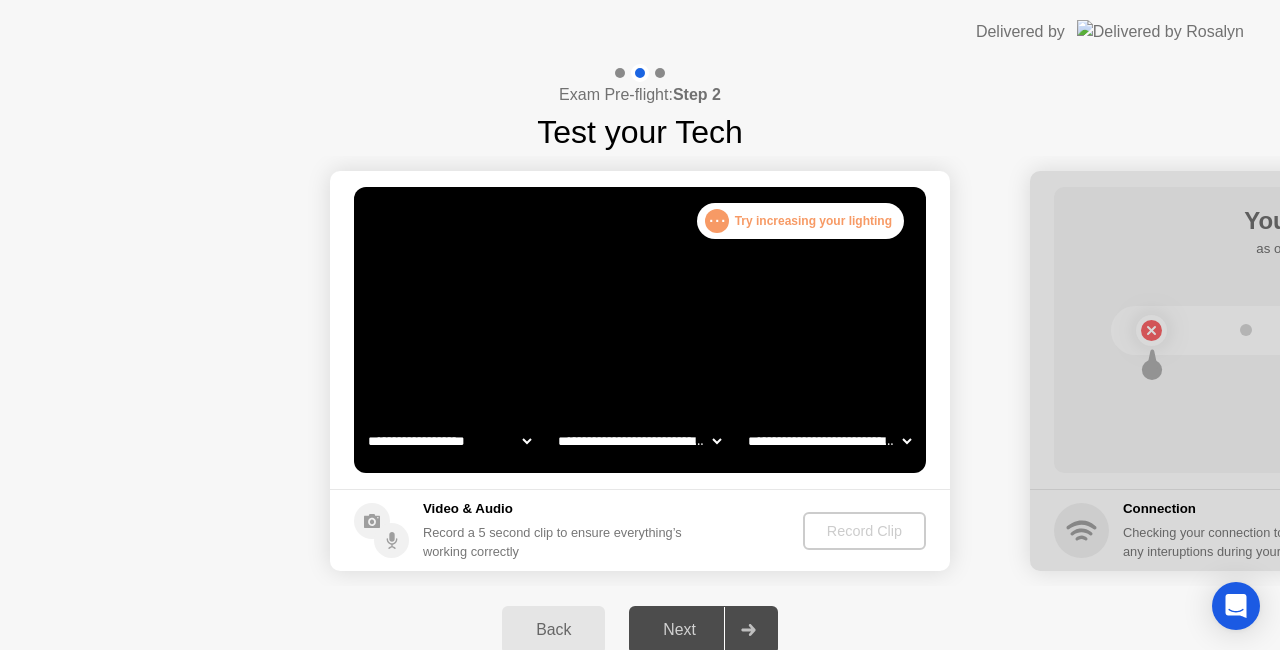 click on "**********" 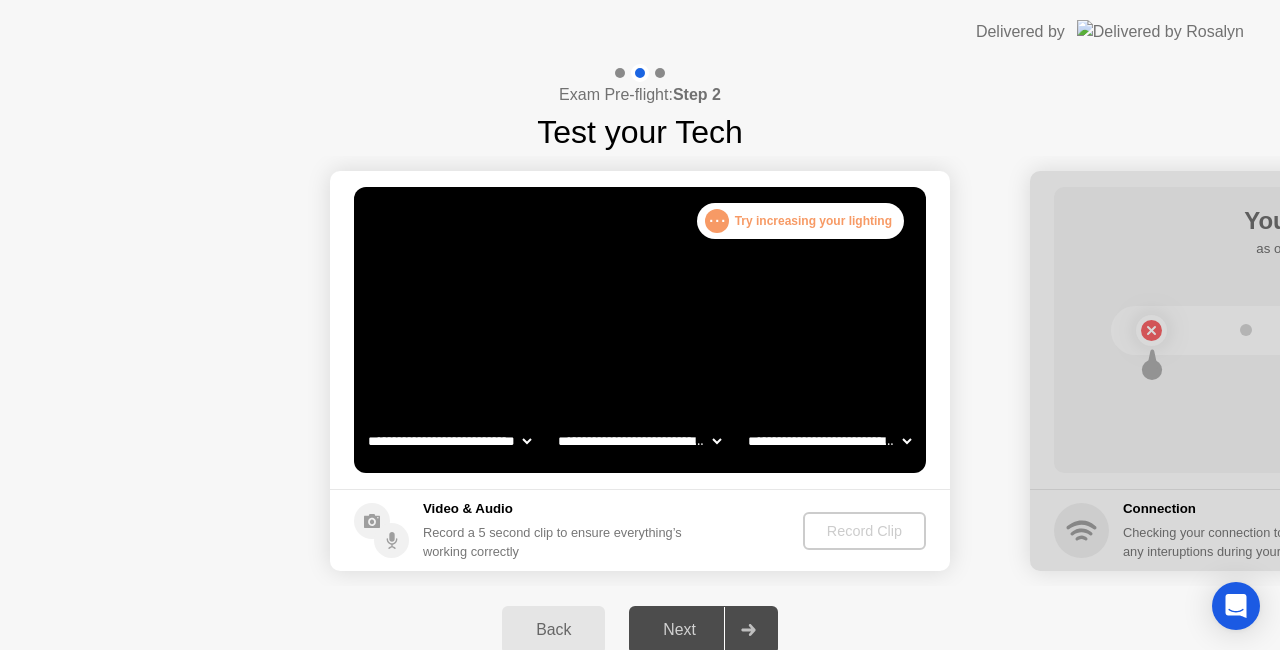 click on "**********" 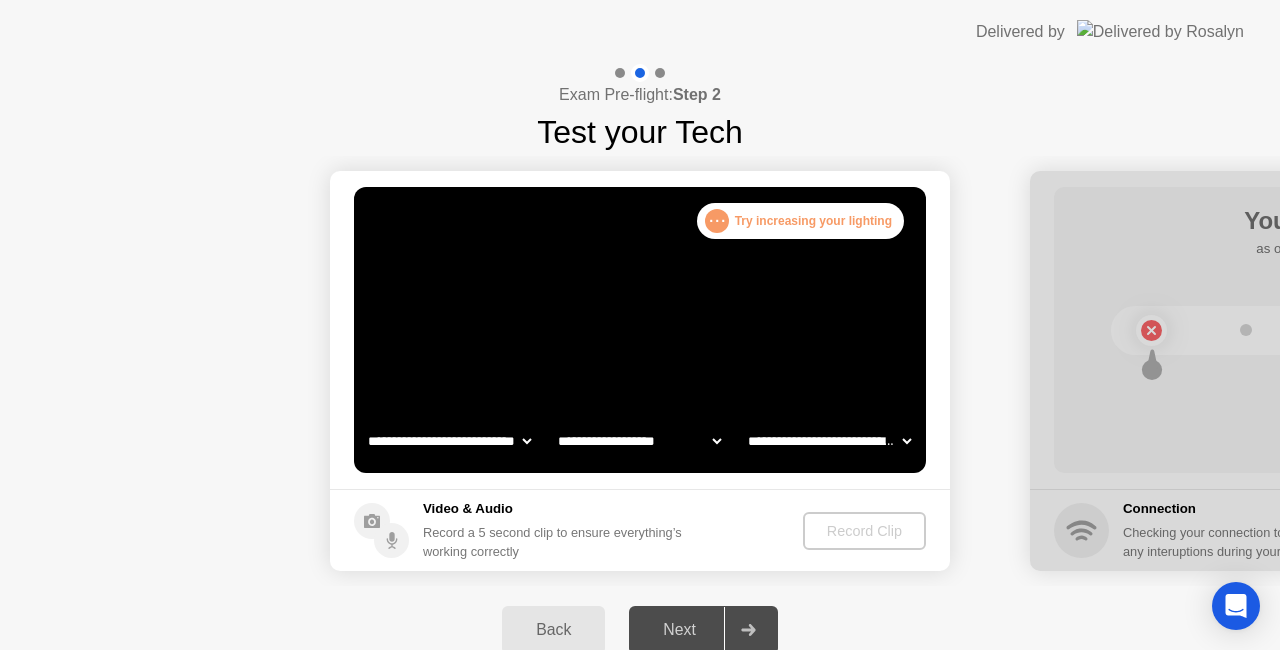 click on "**********" 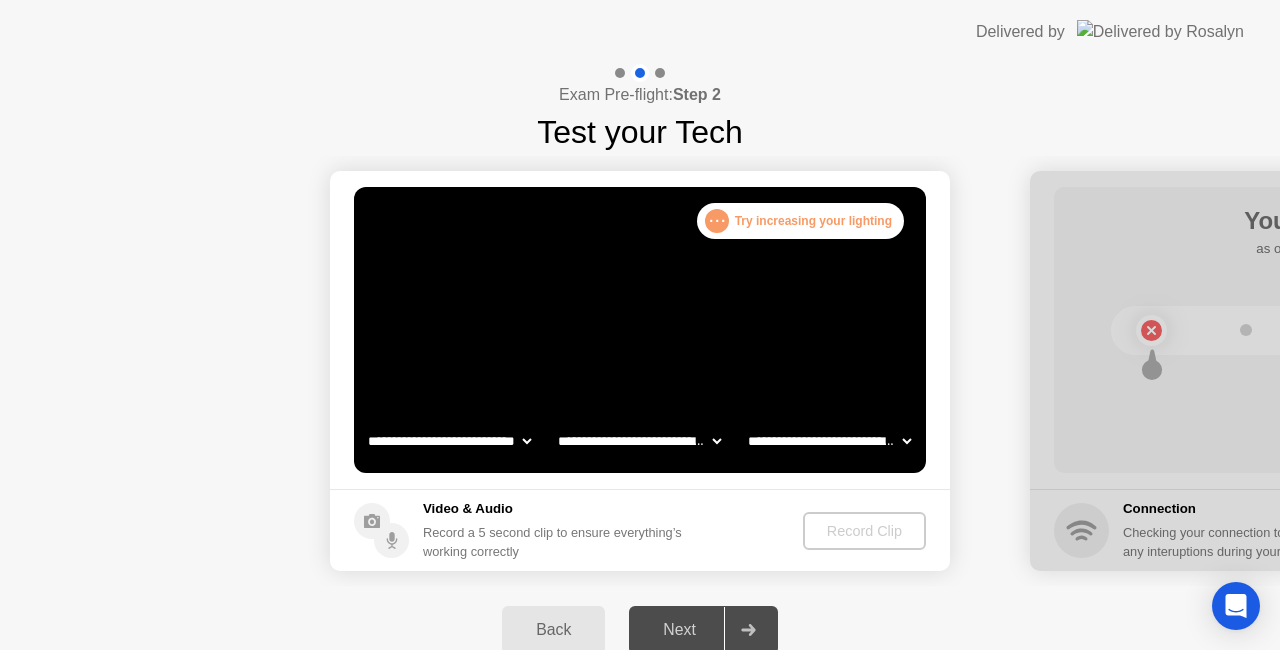 click on "**********" 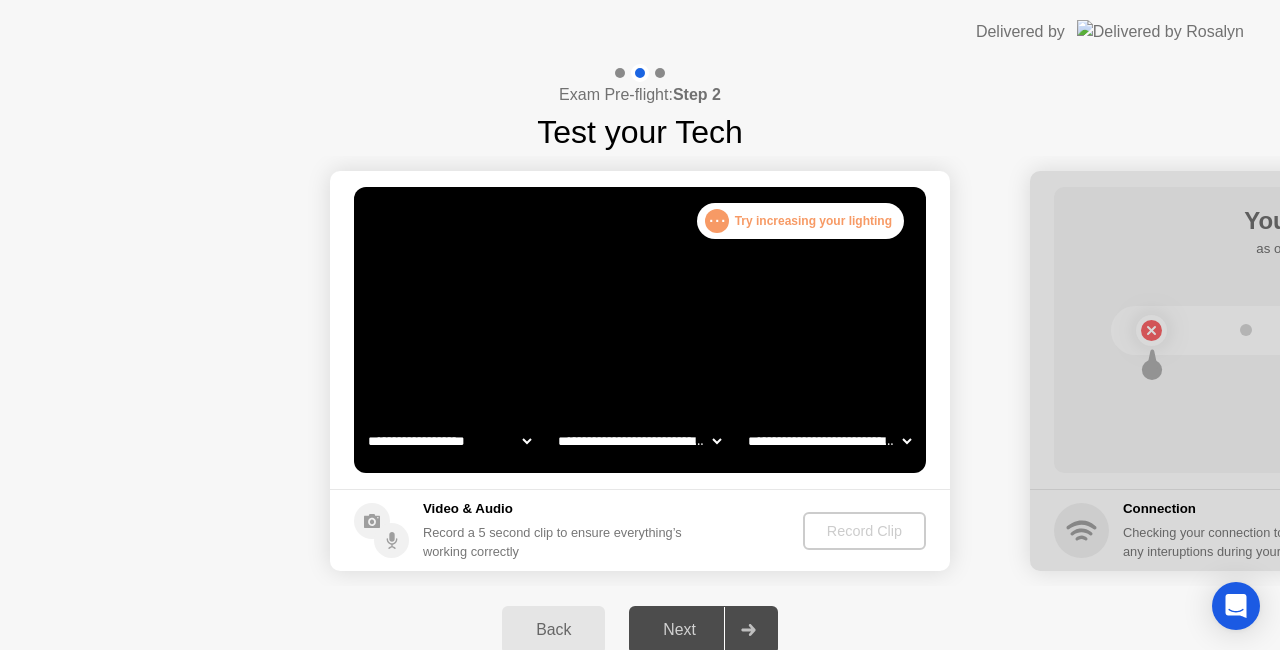 click on "**********" 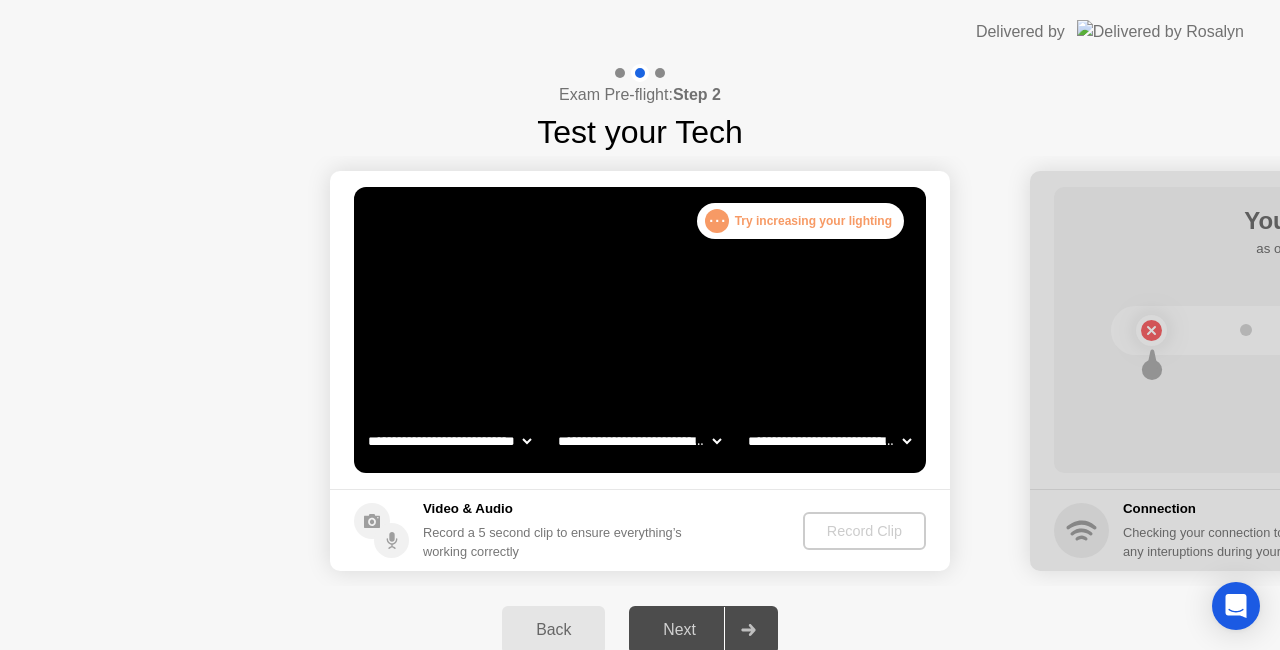 click on "**********" 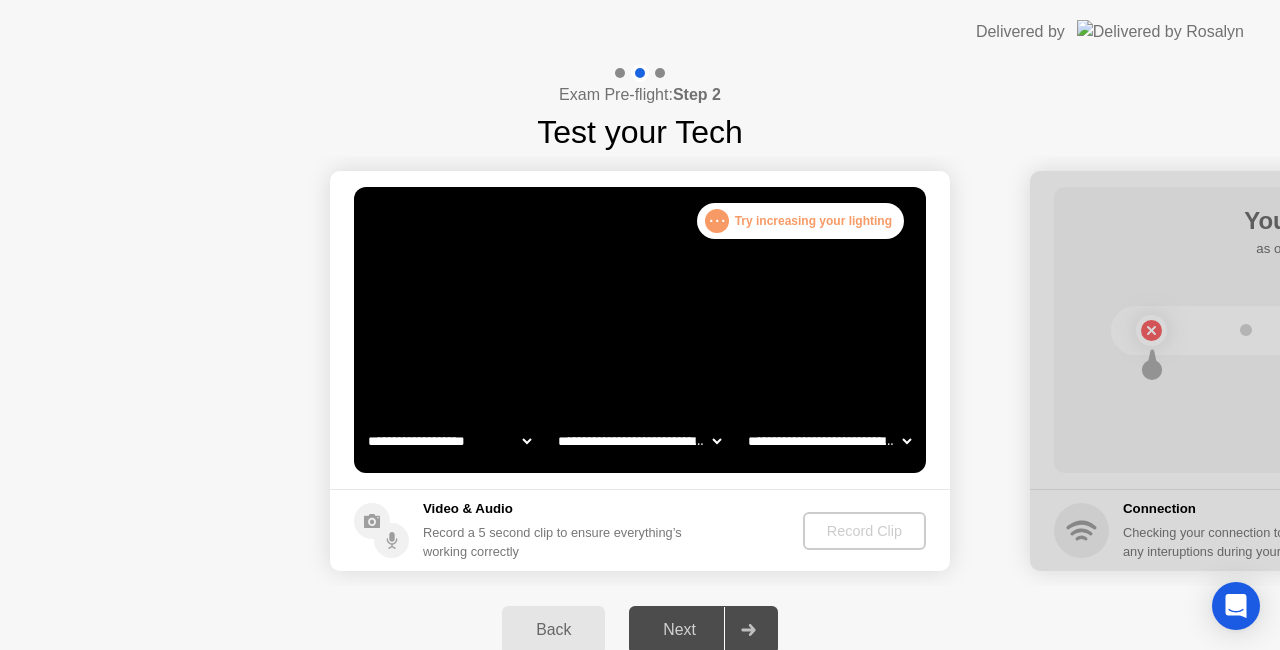 click on "**********" 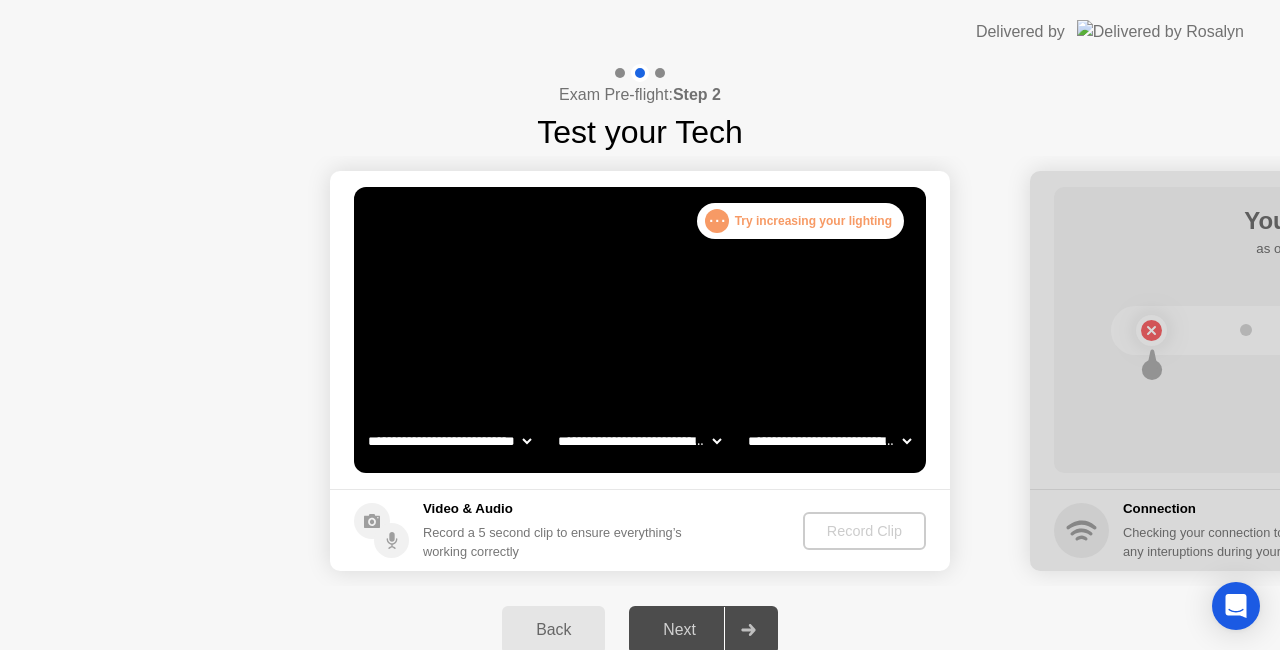 click on "**********" 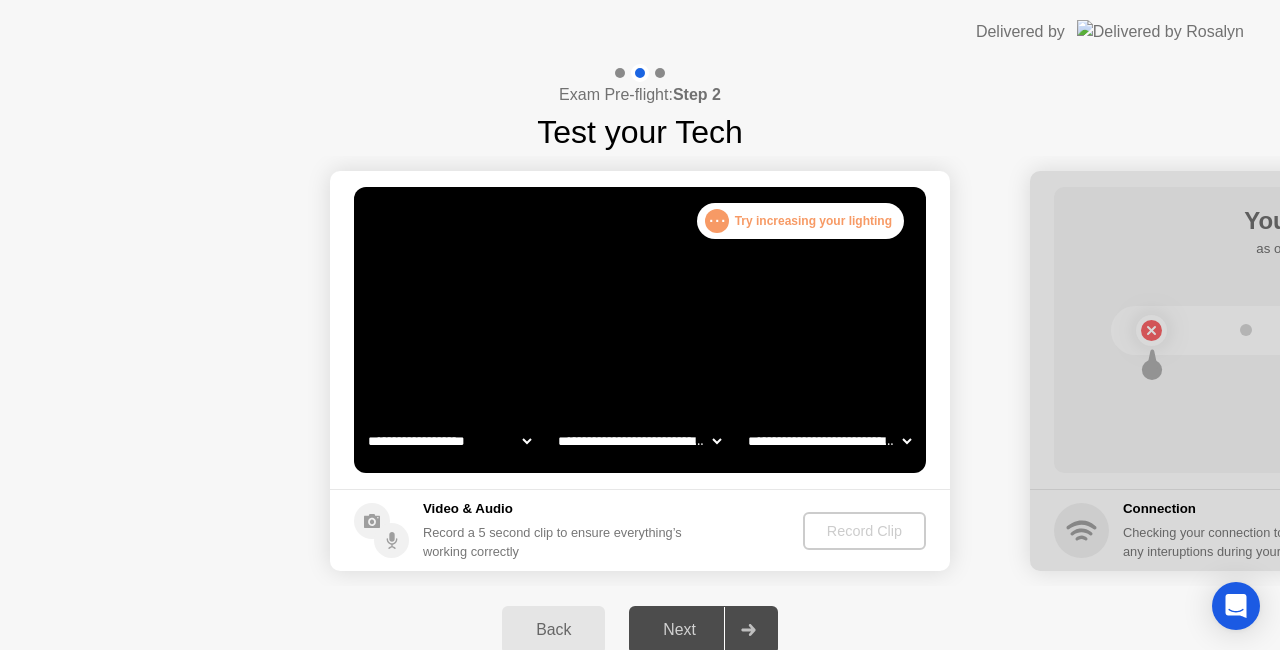 click on "**********" 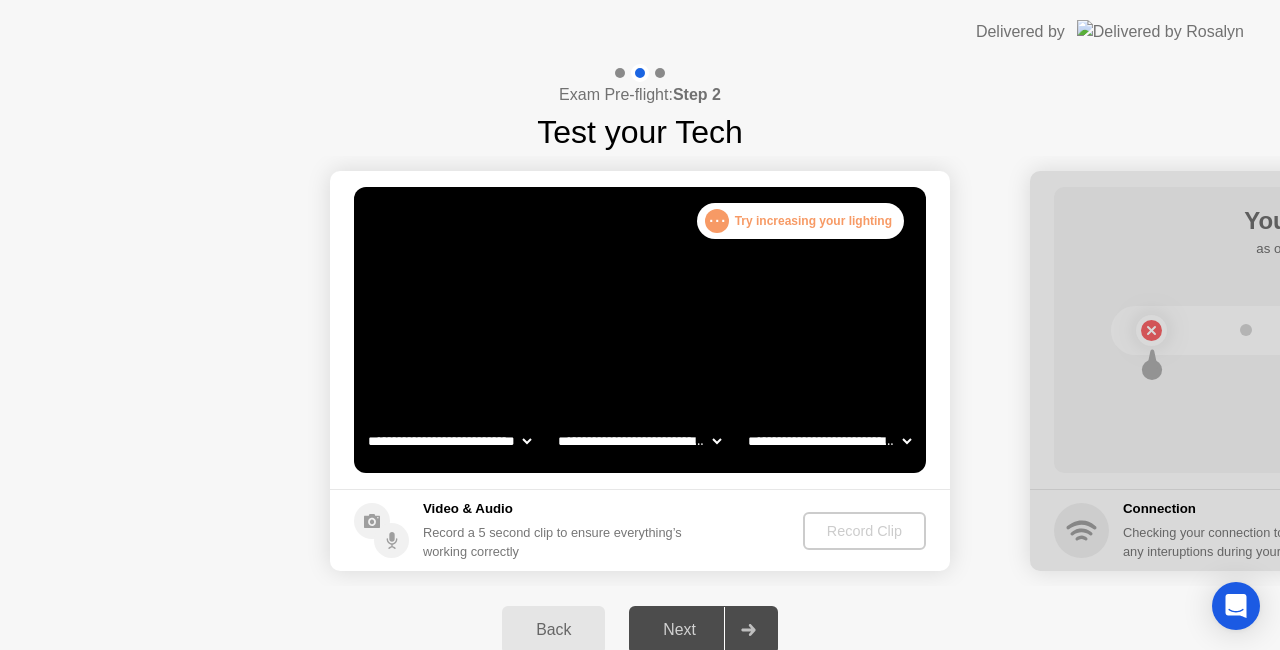 click on "**********" 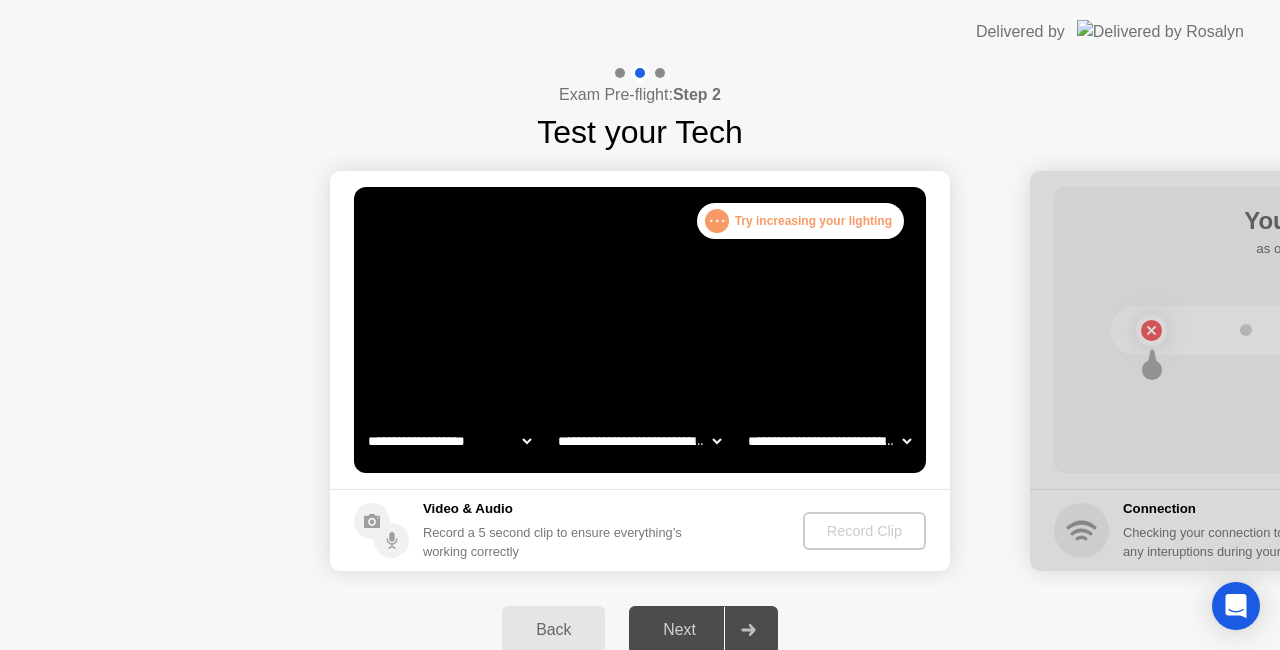 click on "**********" 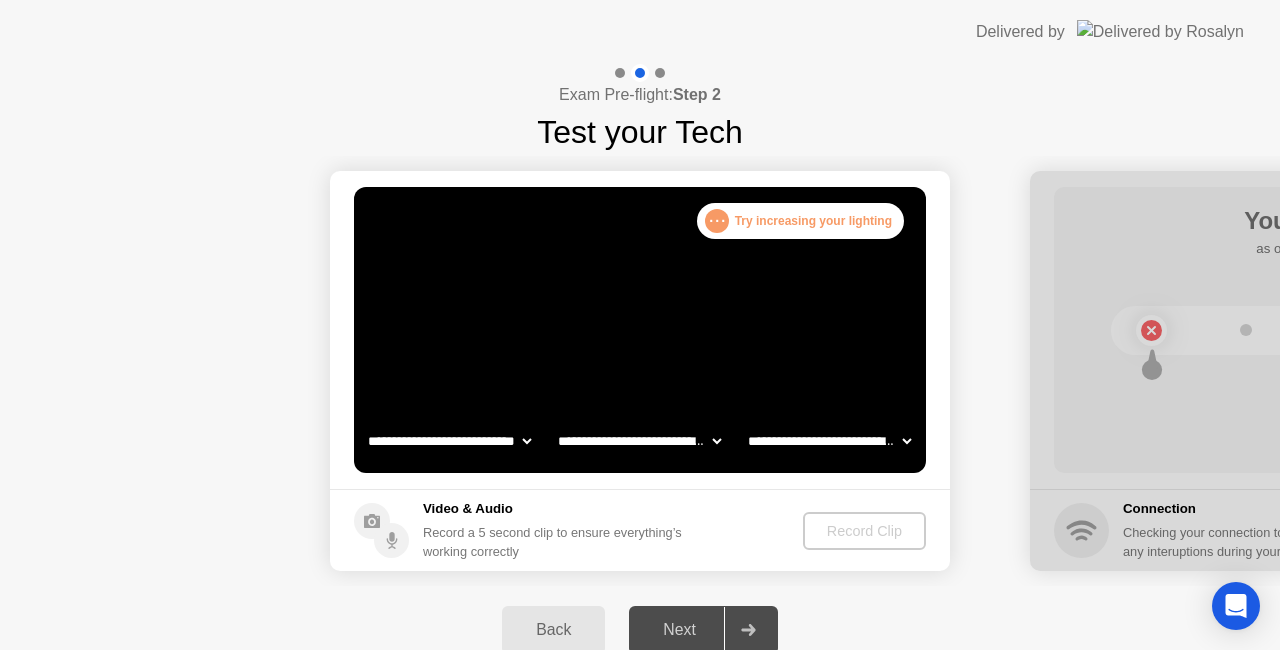 click on "**********" 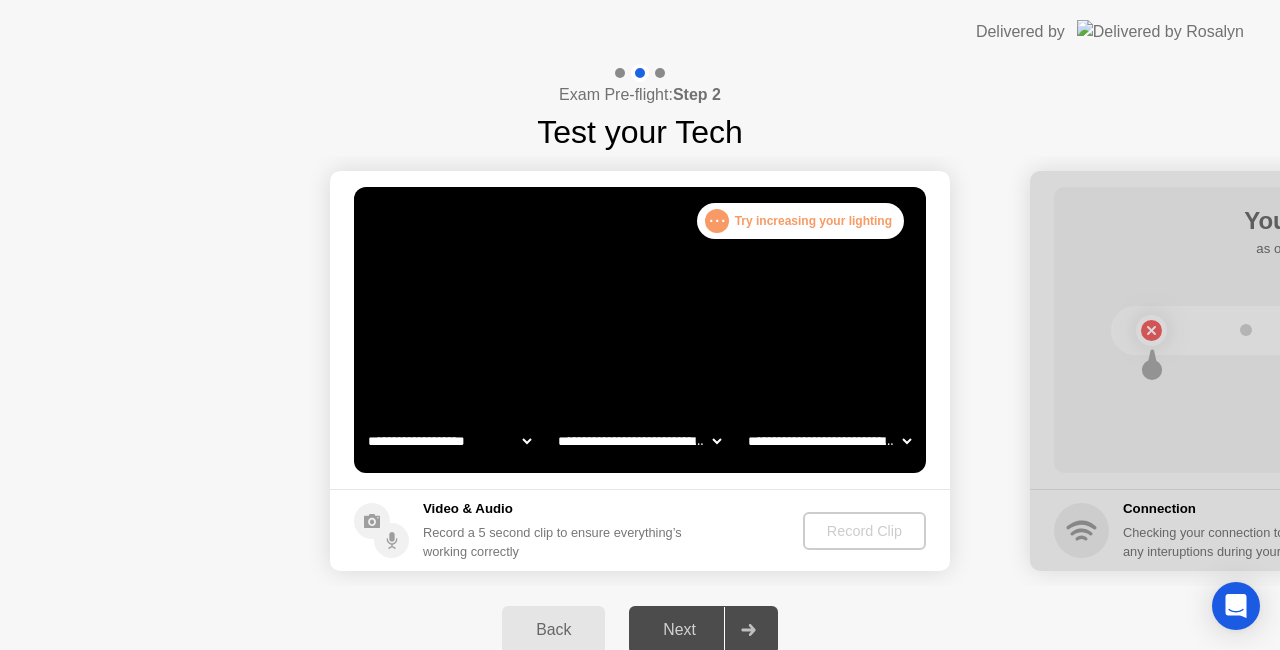 click on "**********" 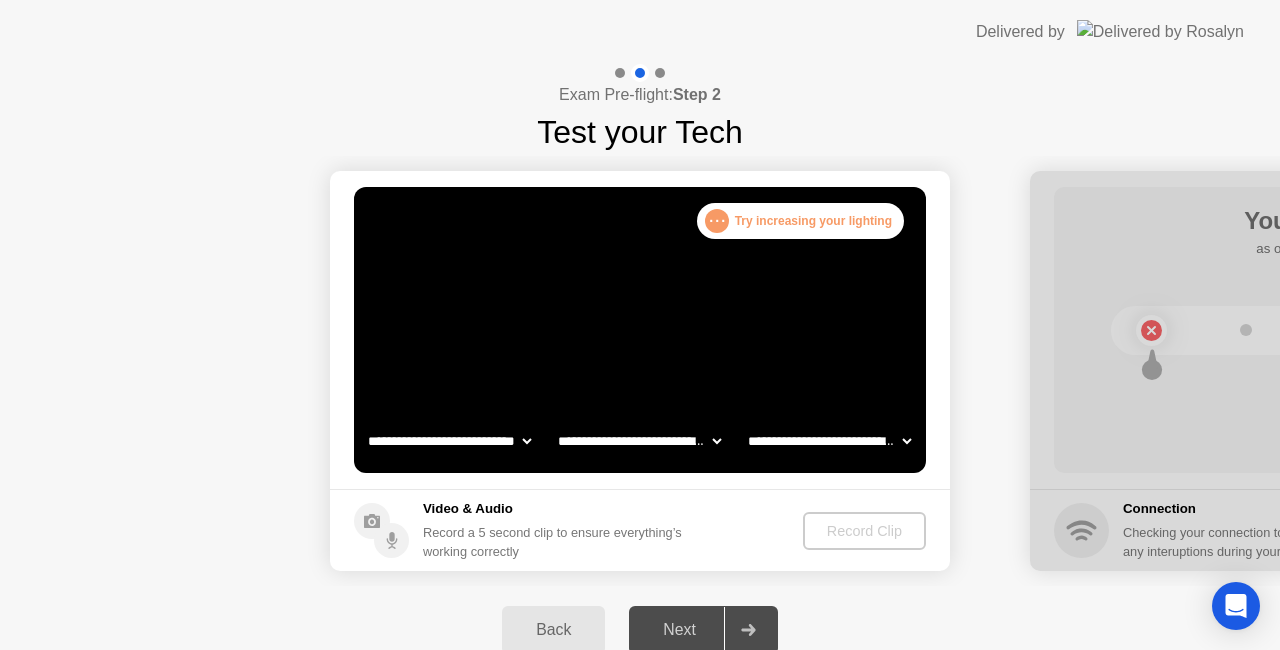 click on "**********" 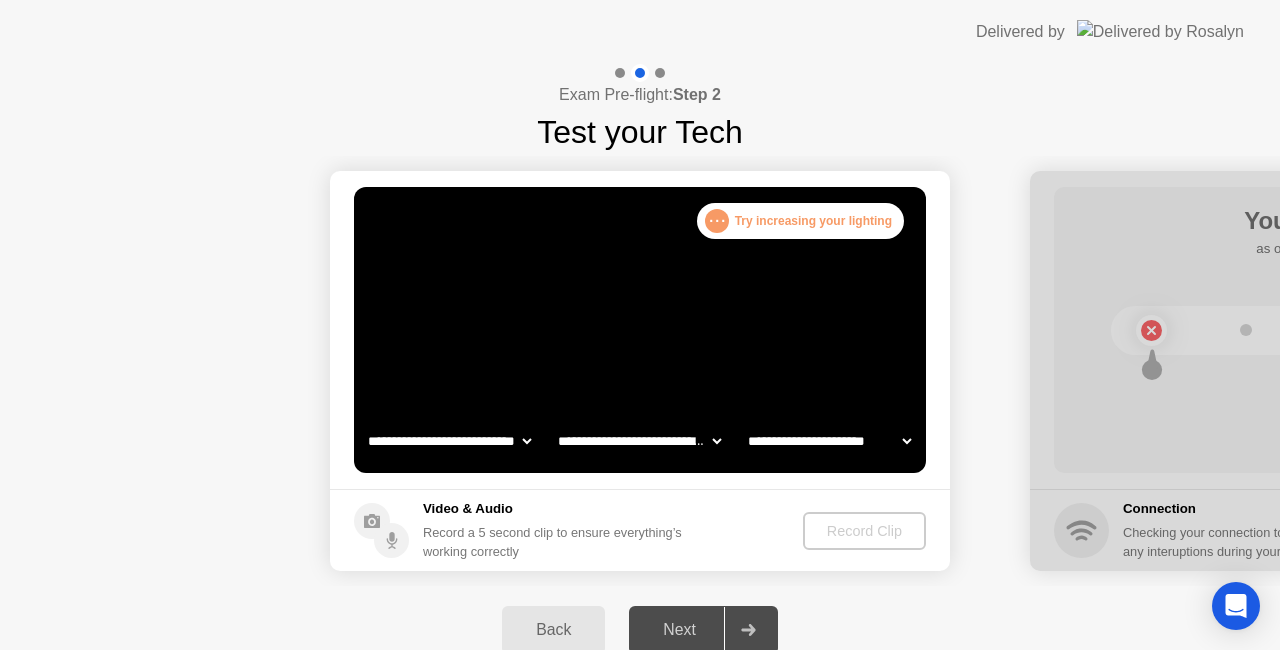 click on "**********" 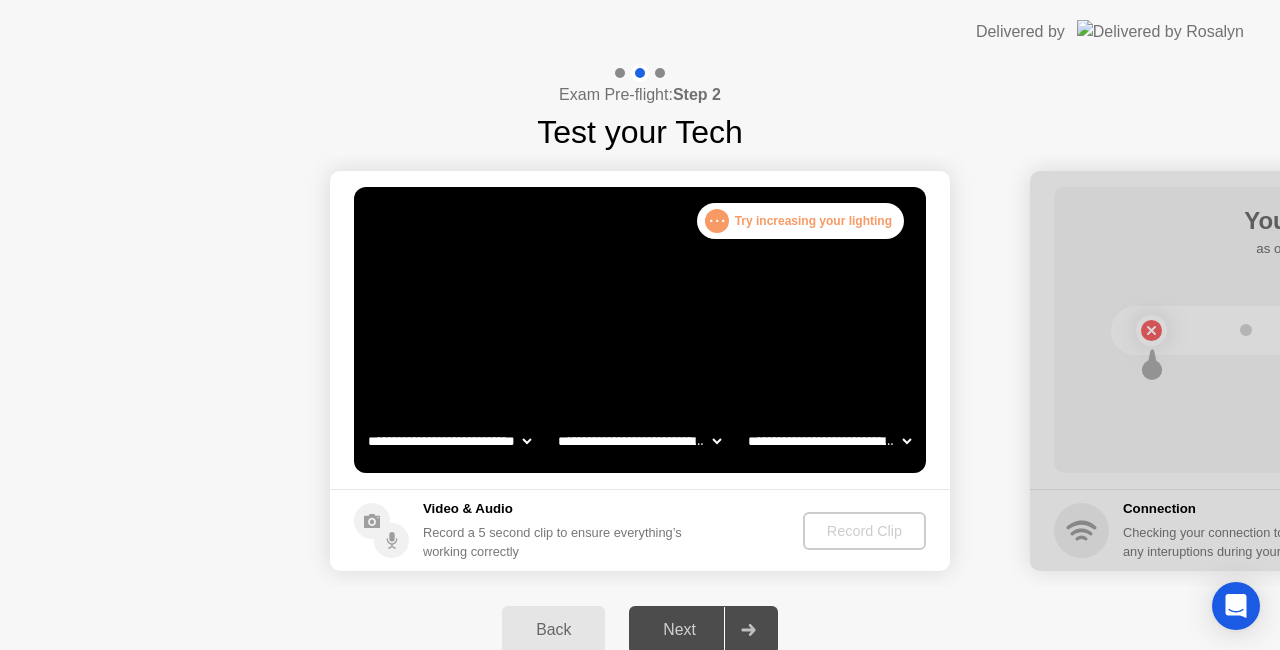 click on "**********" 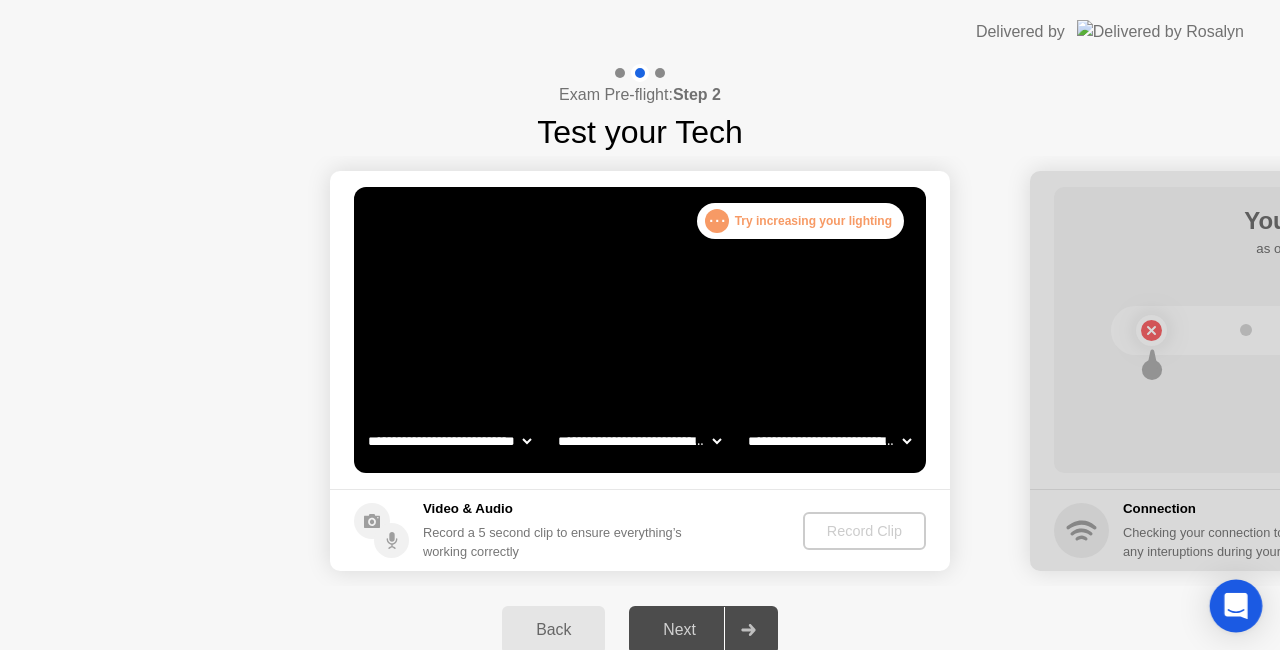 click 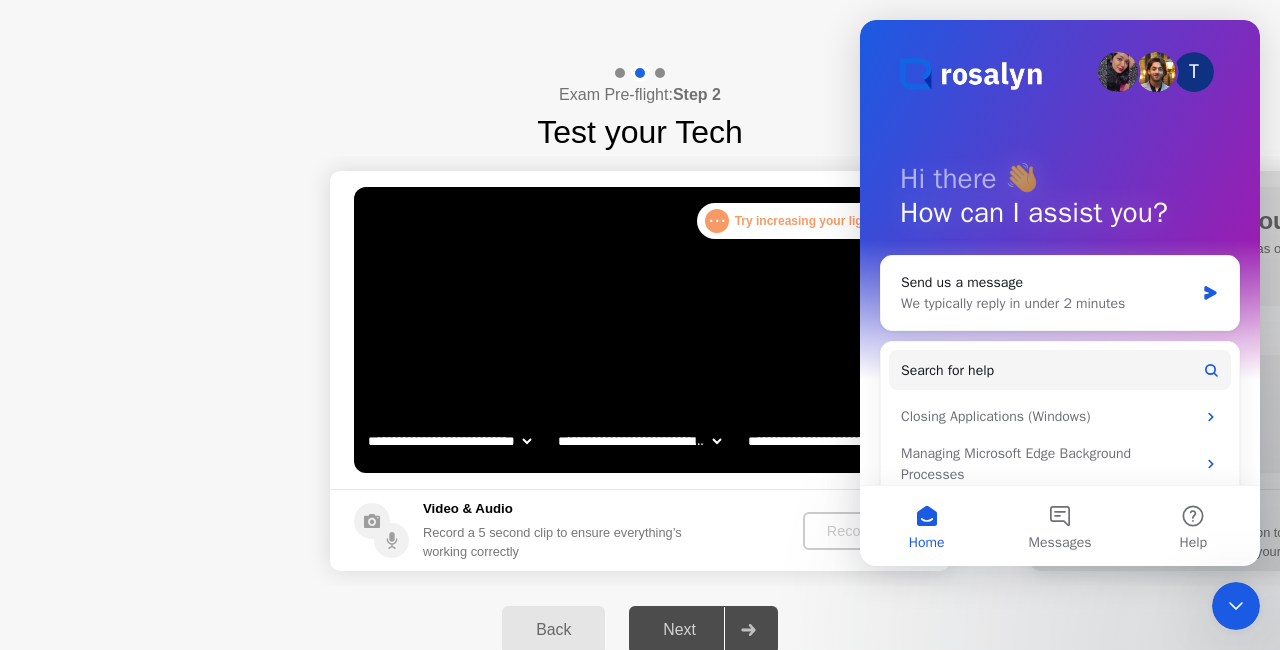 scroll, scrollTop: 0, scrollLeft: 0, axis: both 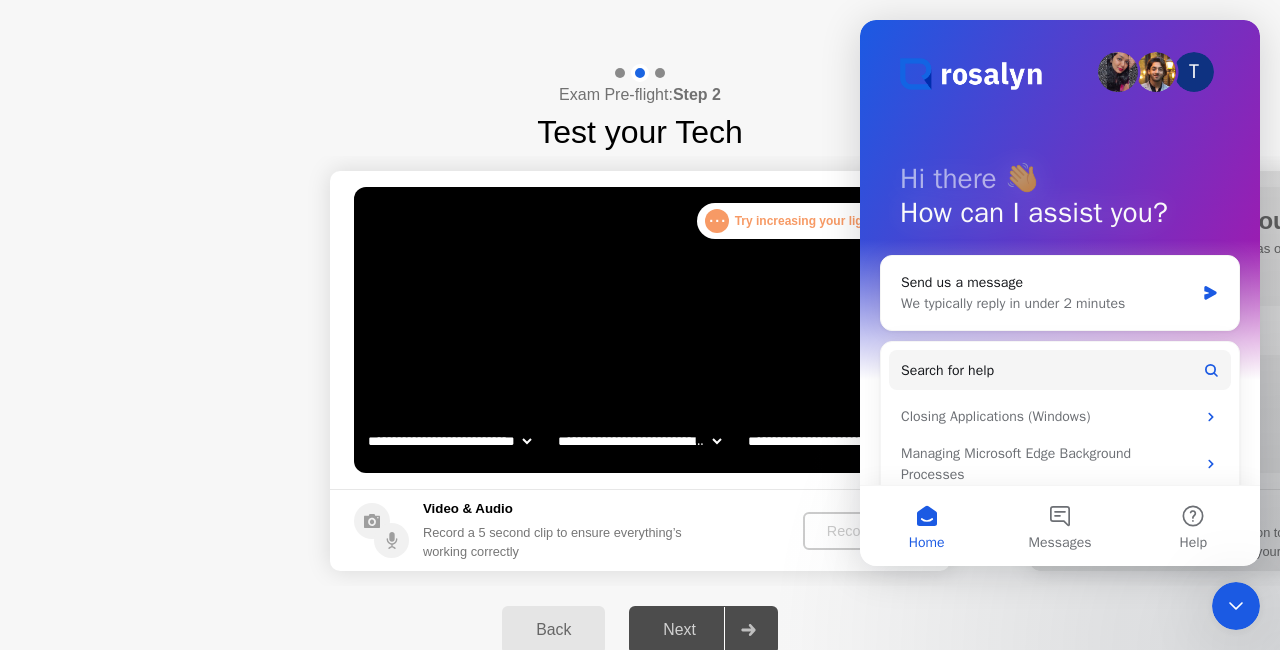 click on "Back Next" 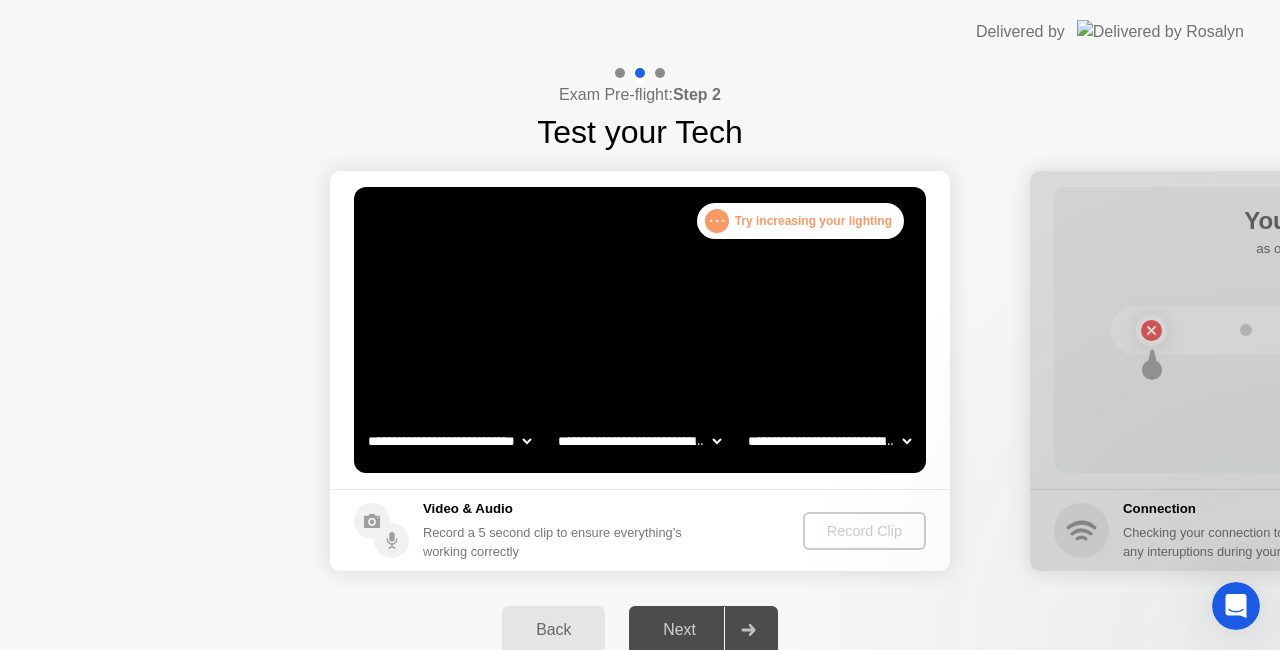 scroll, scrollTop: 0, scrollLeft: 0, axis: both 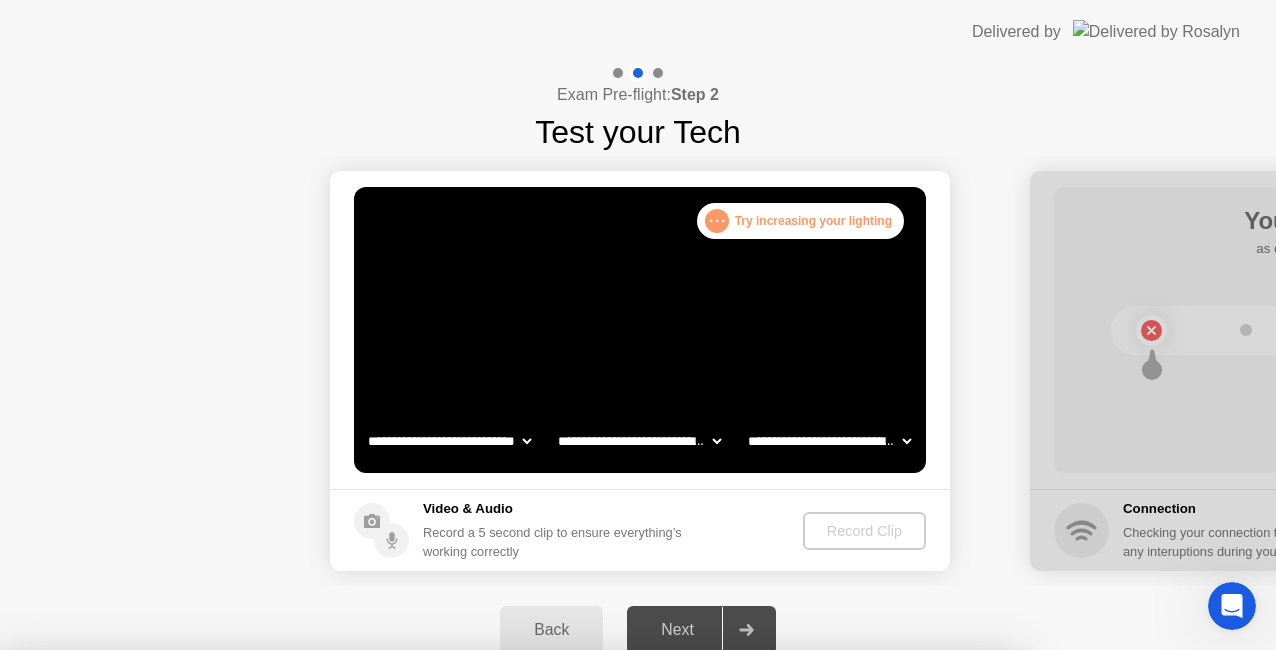click on "No" at bounding box center [558, 763] 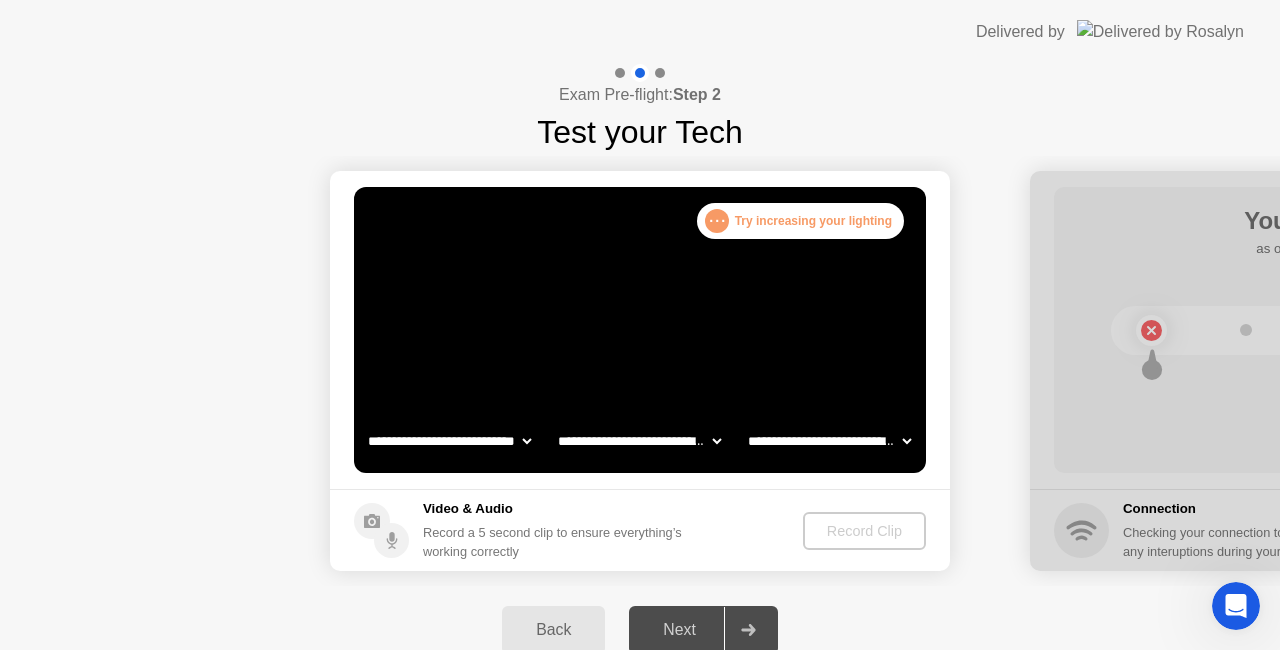 click on "Next" 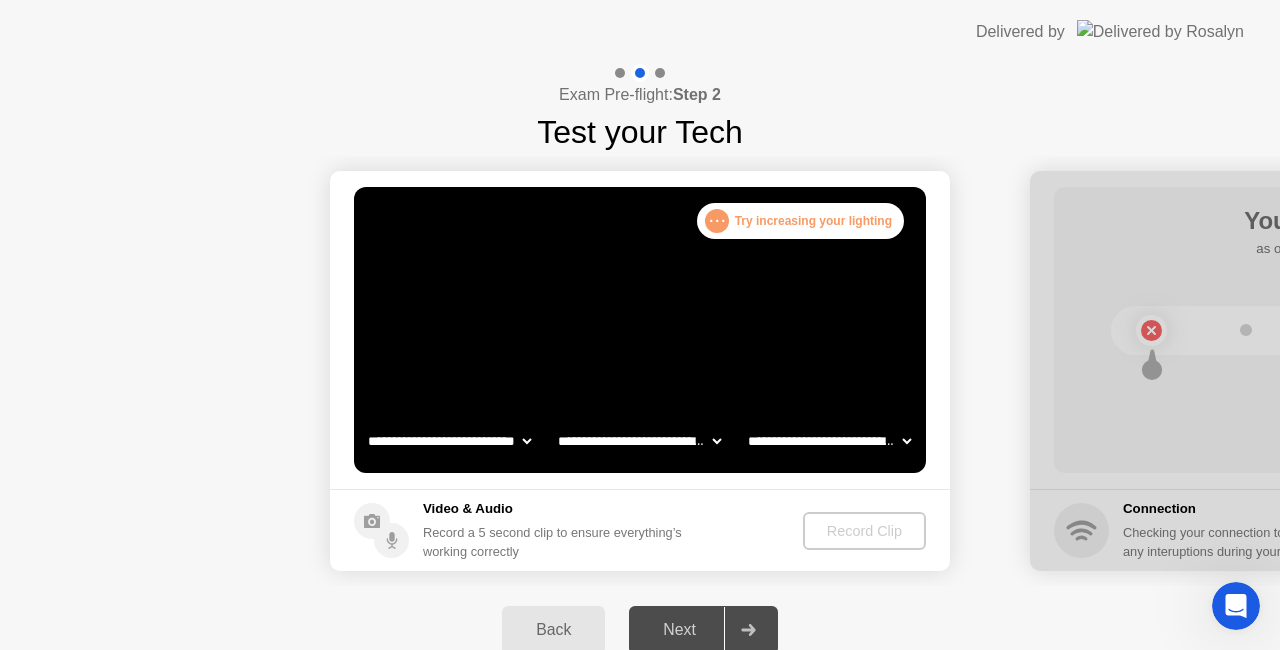 click 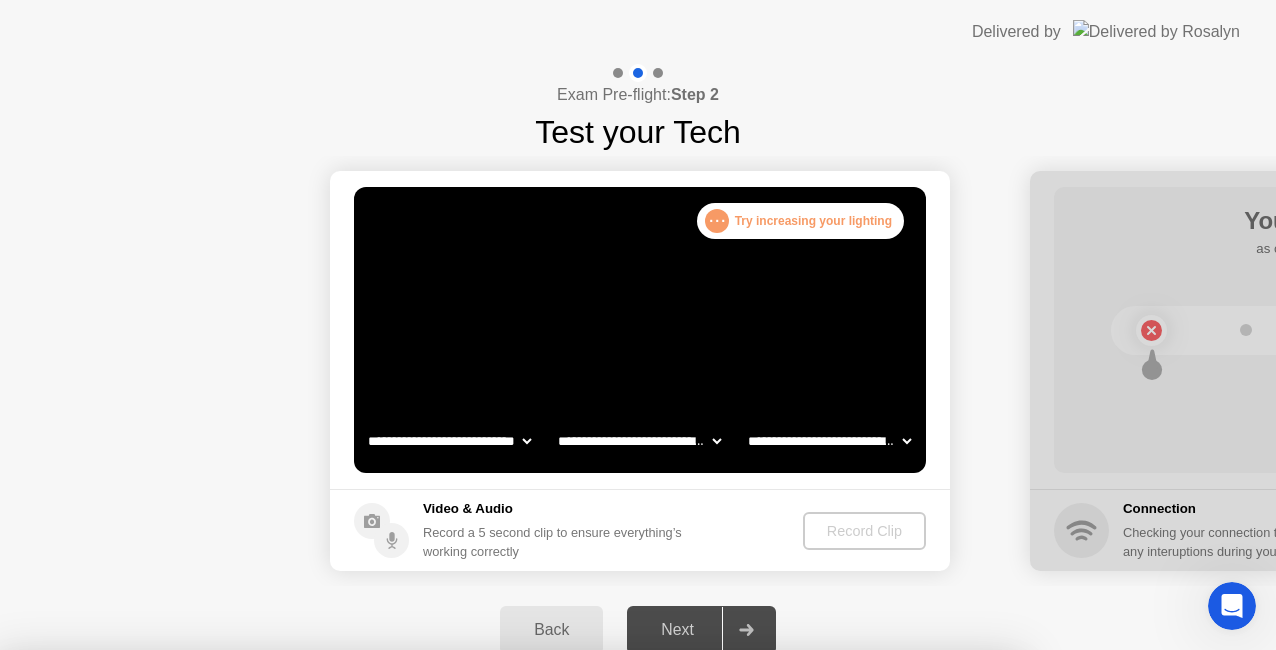 click on "No" at bounding box center [558, 763] 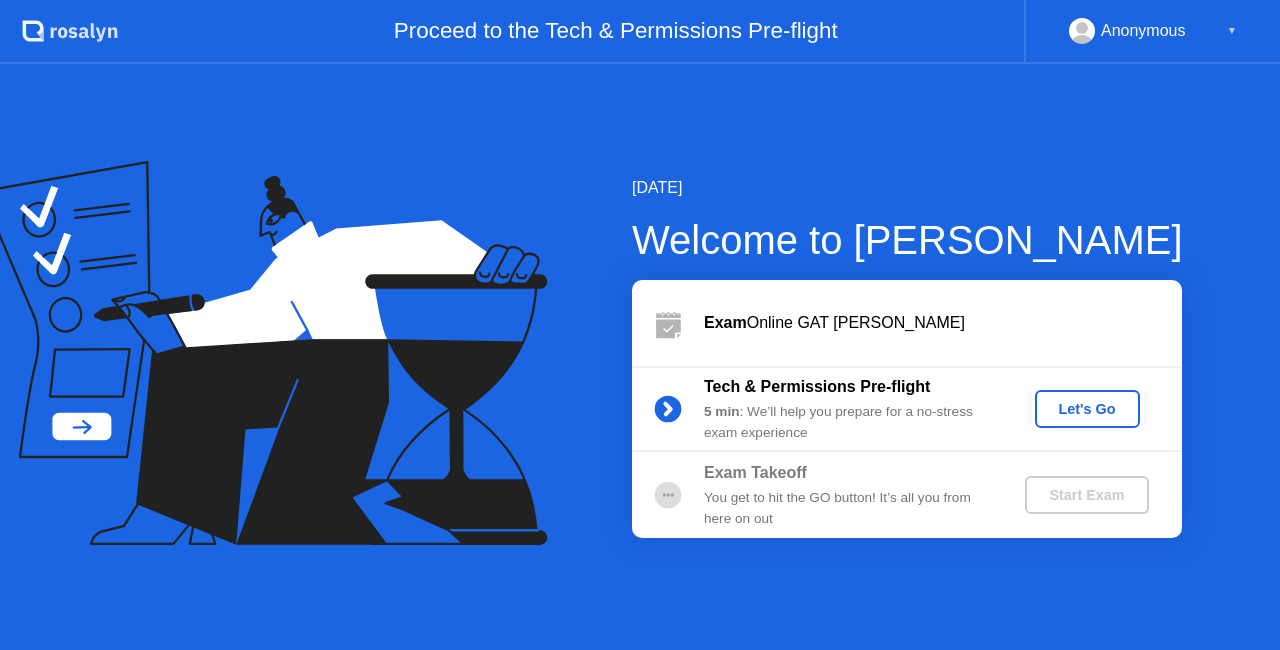 scroll, scrollTop: 0, scrollLeft: 0, axis: both 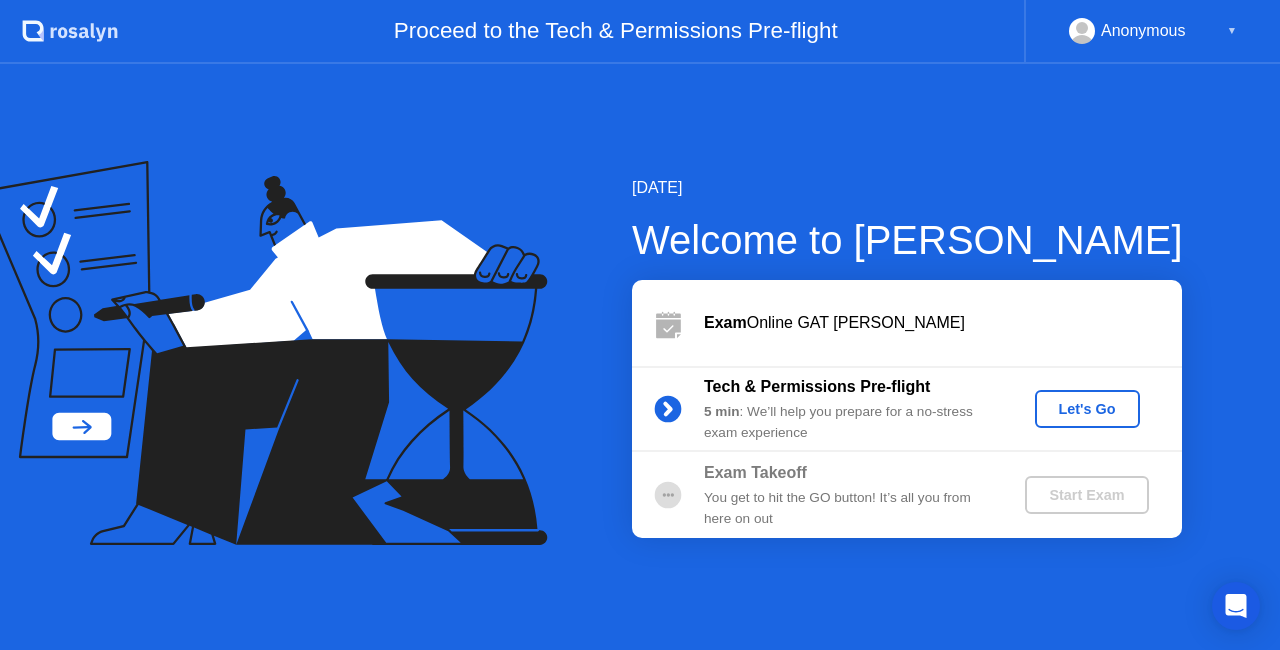 click on "Let's Go" 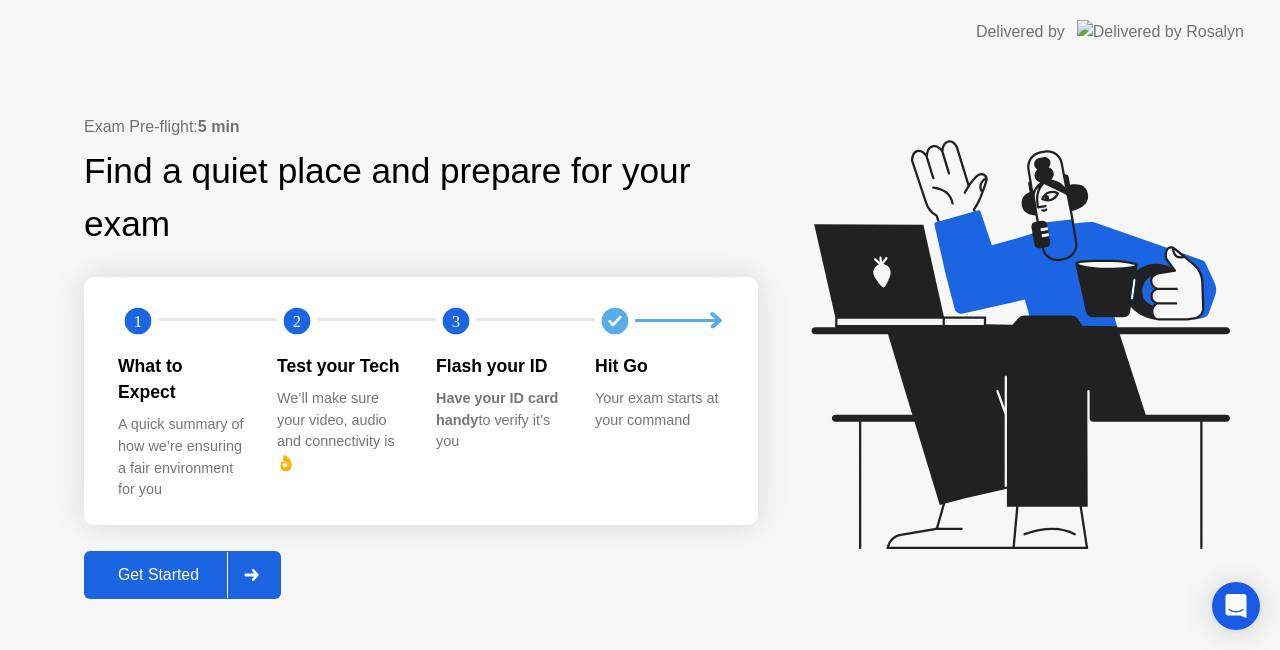 click on "Get Started" 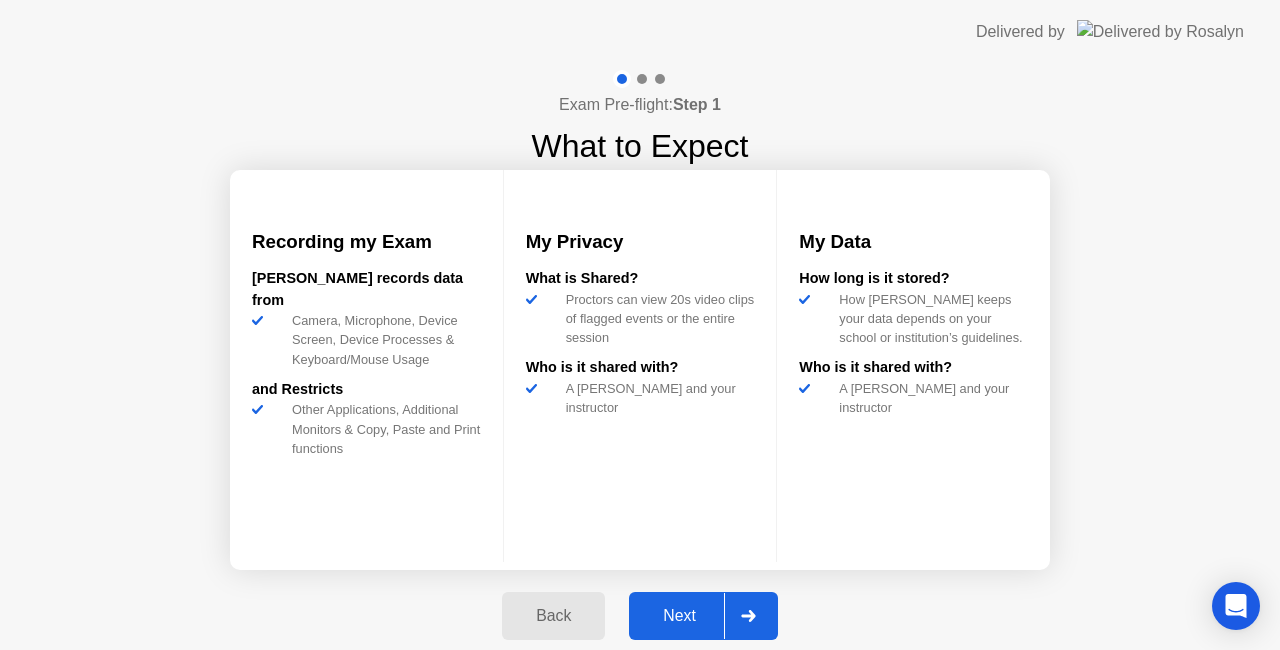 click on "Next" 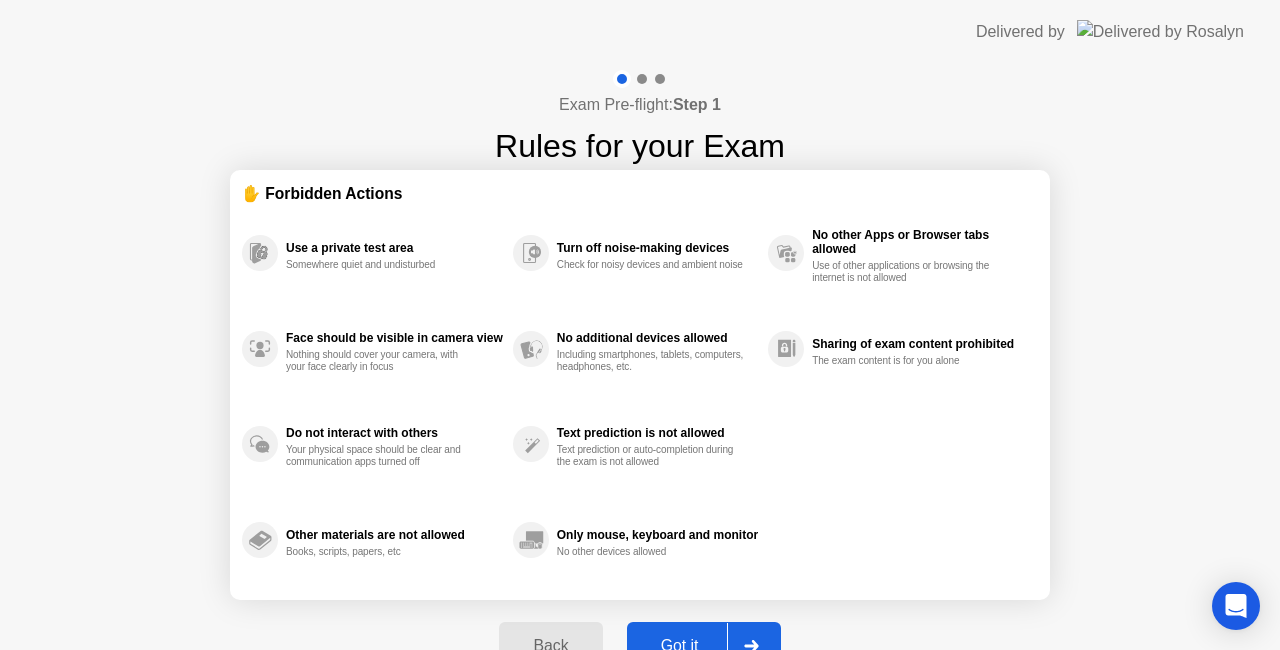 click on "Back Got it" 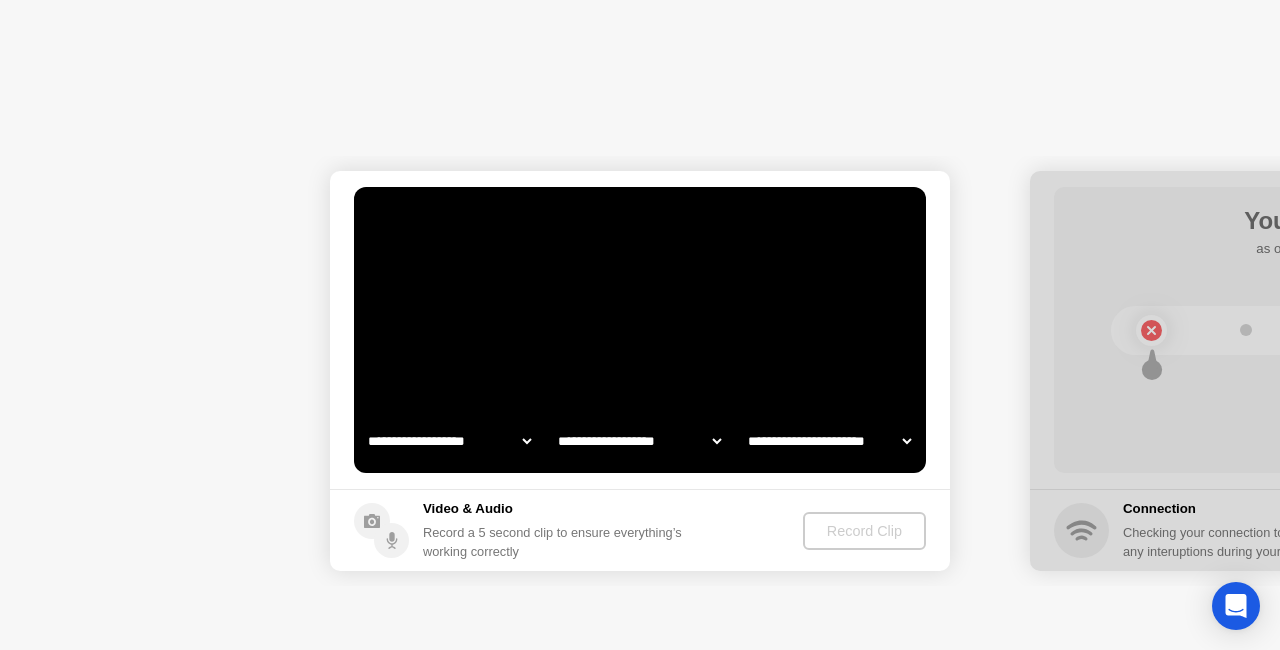 select on "**********" 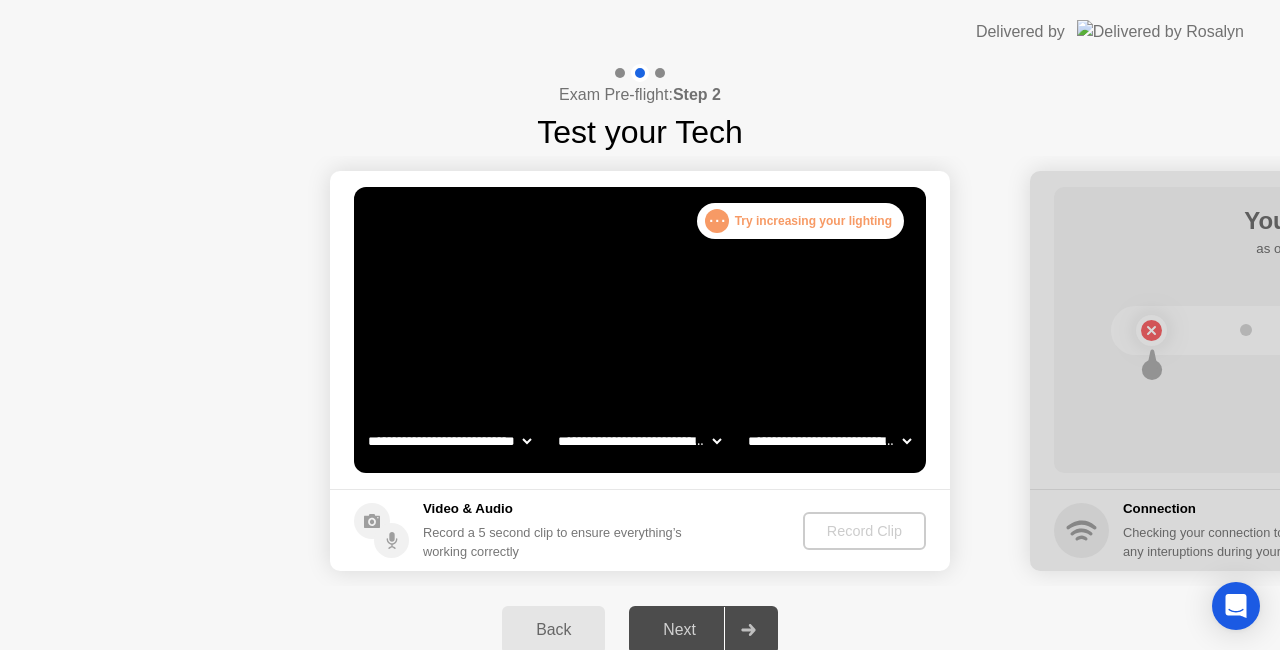click on "Next" 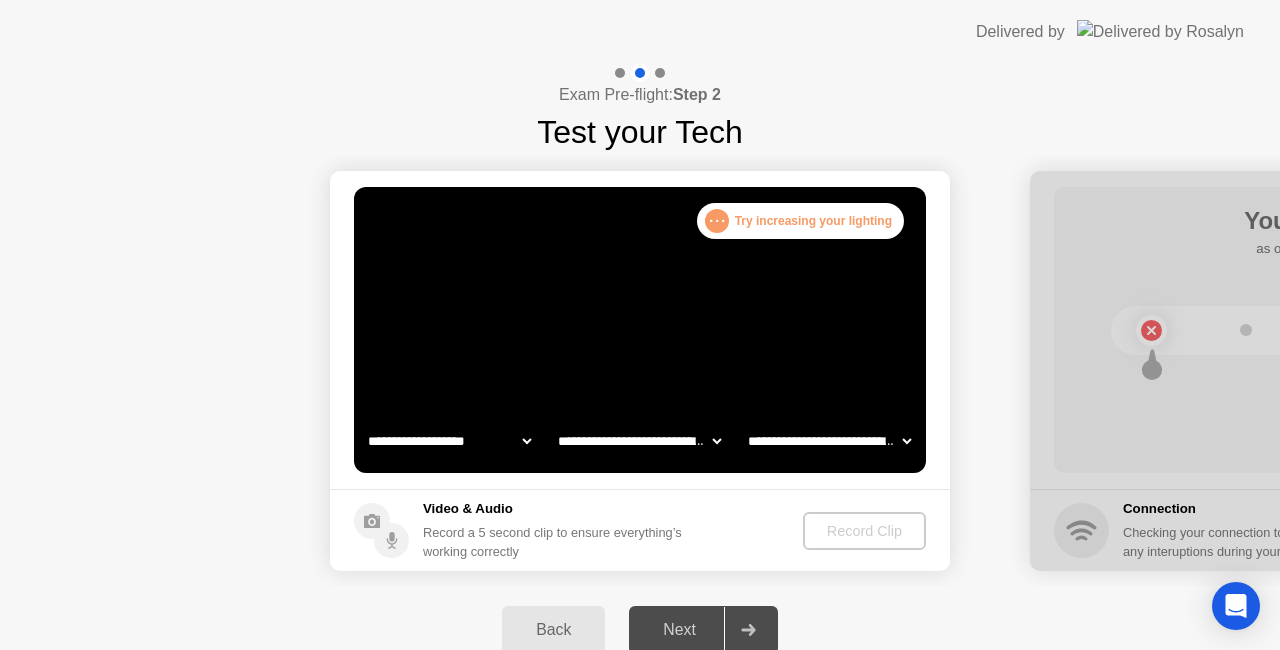 click on "**********" 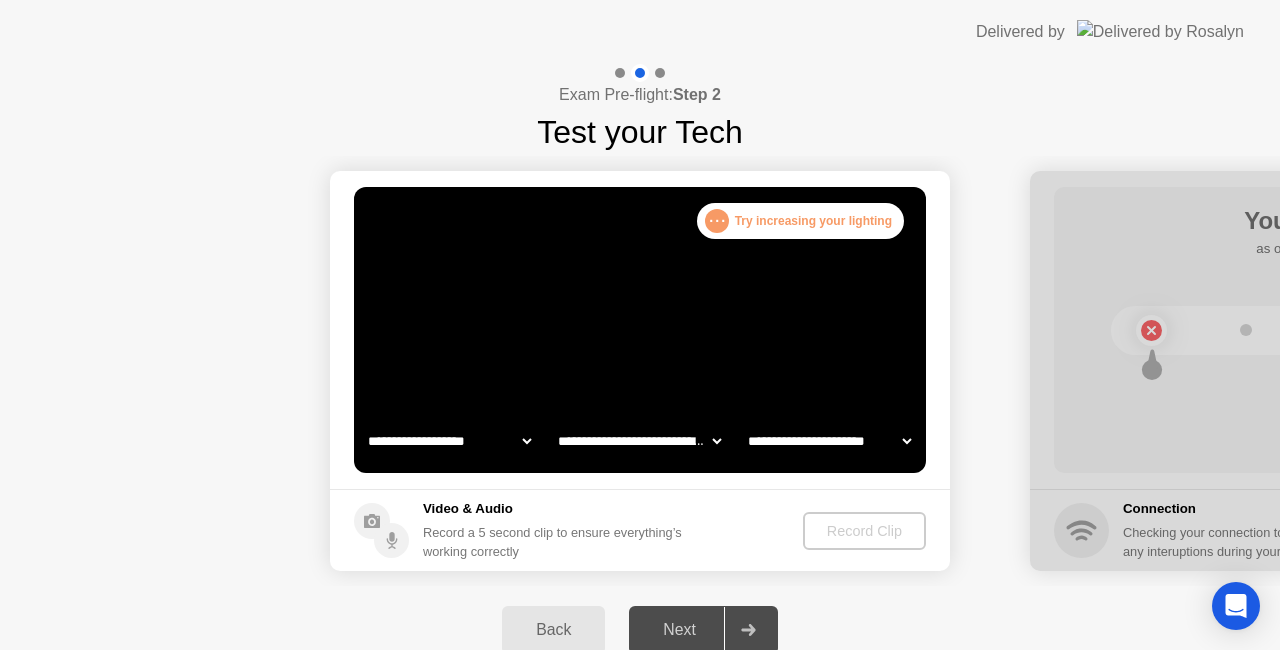 click on "**********" 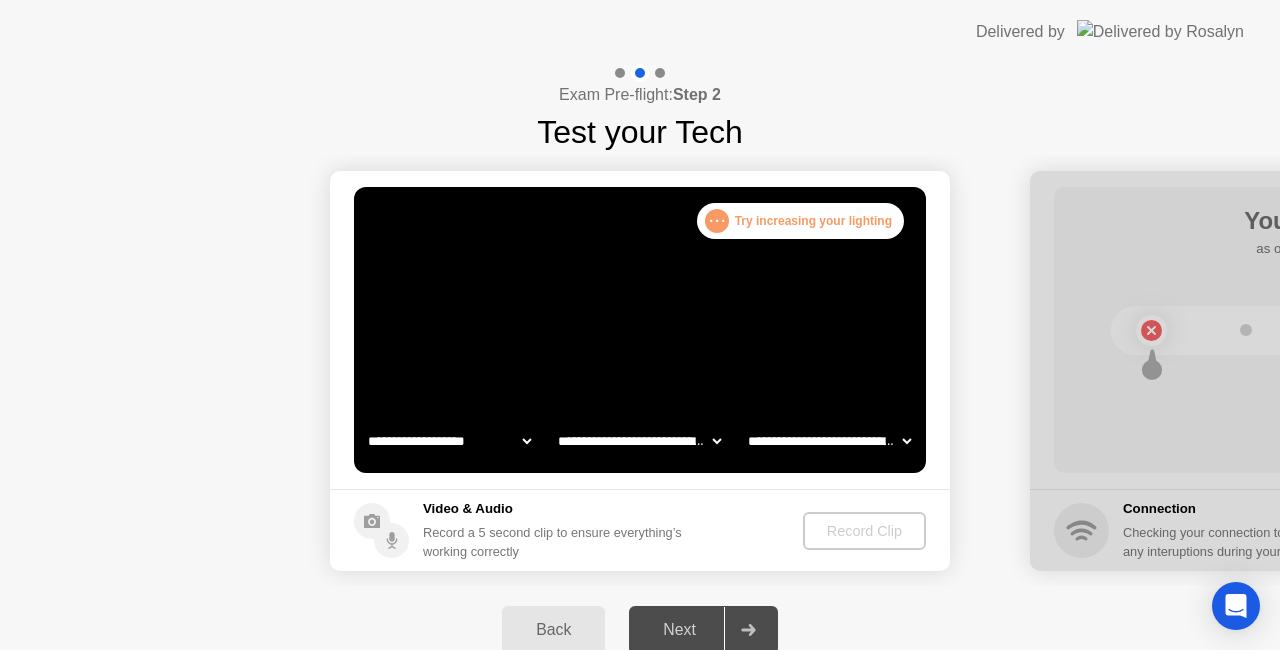 click on "**********" 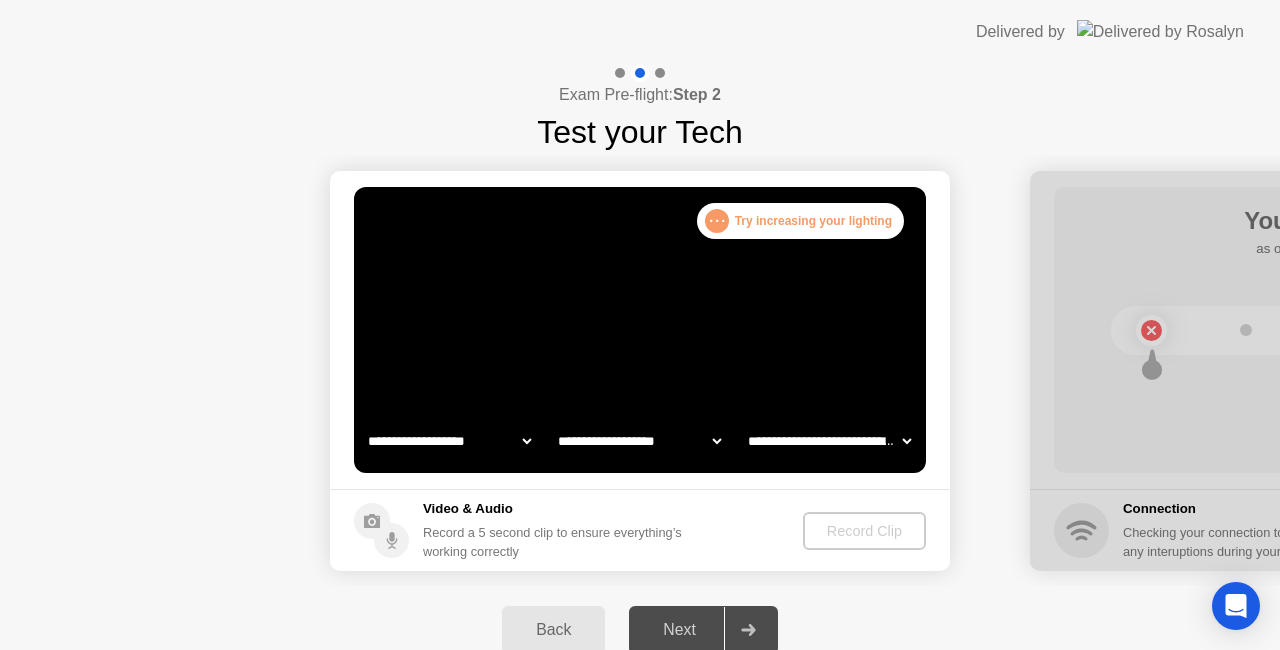 click on "**********" 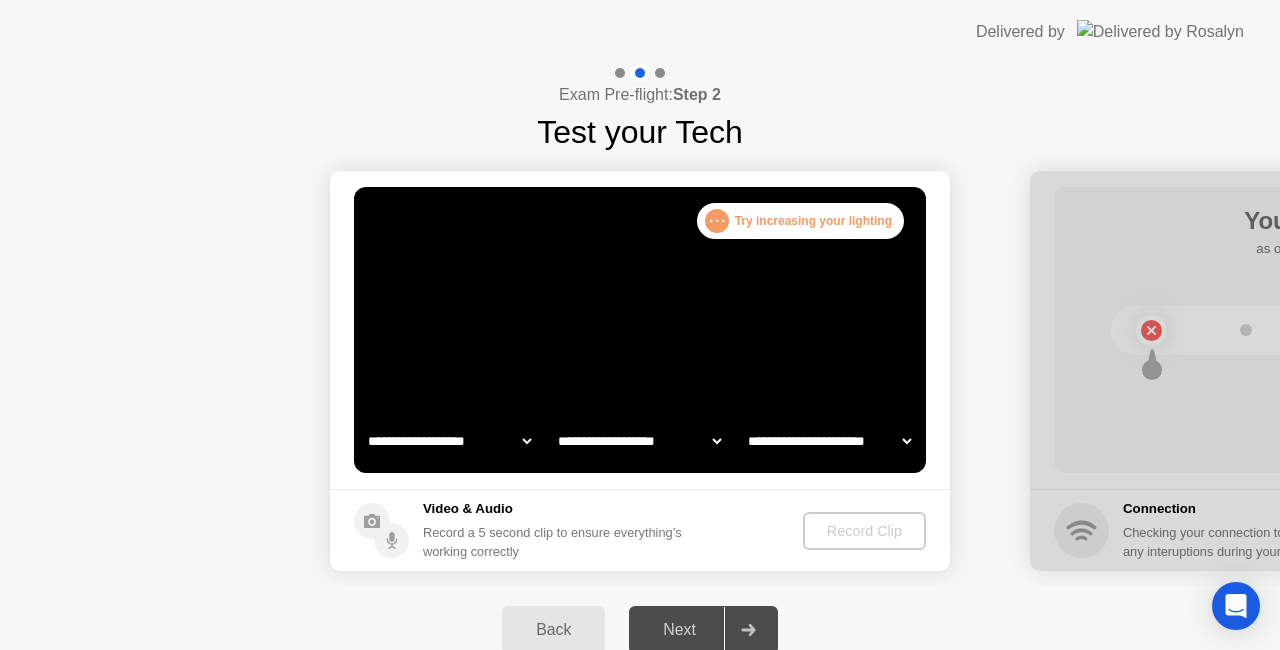 click on "**********" 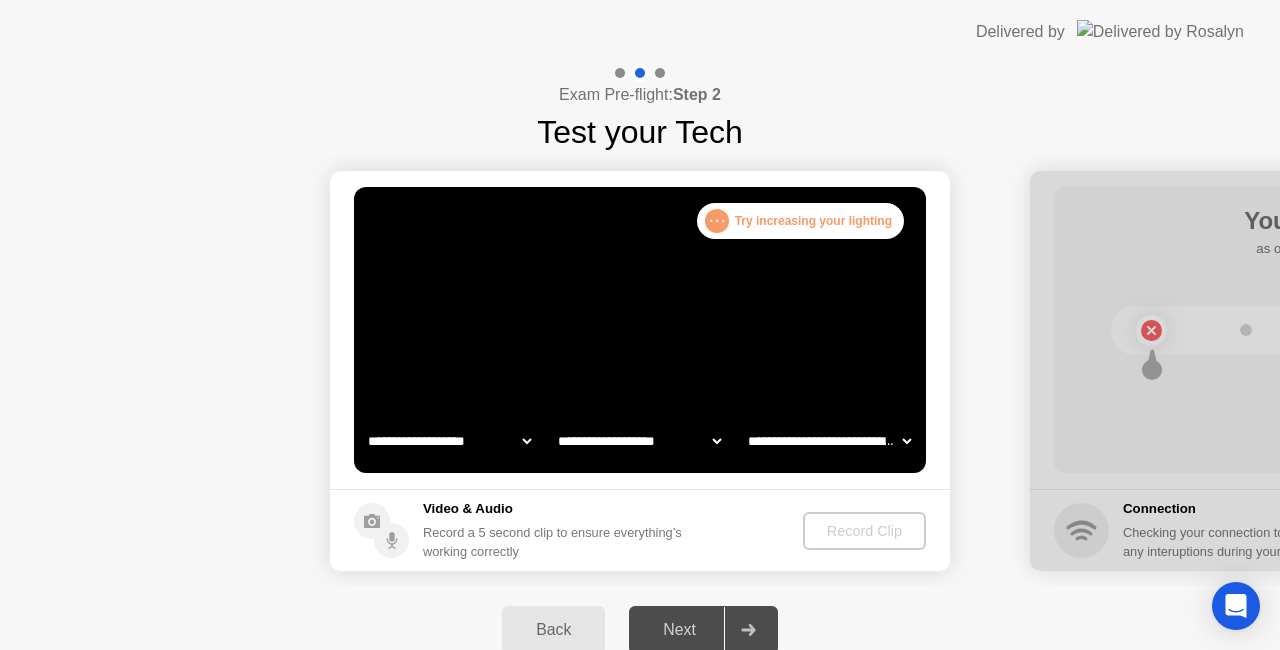 click on "**********" 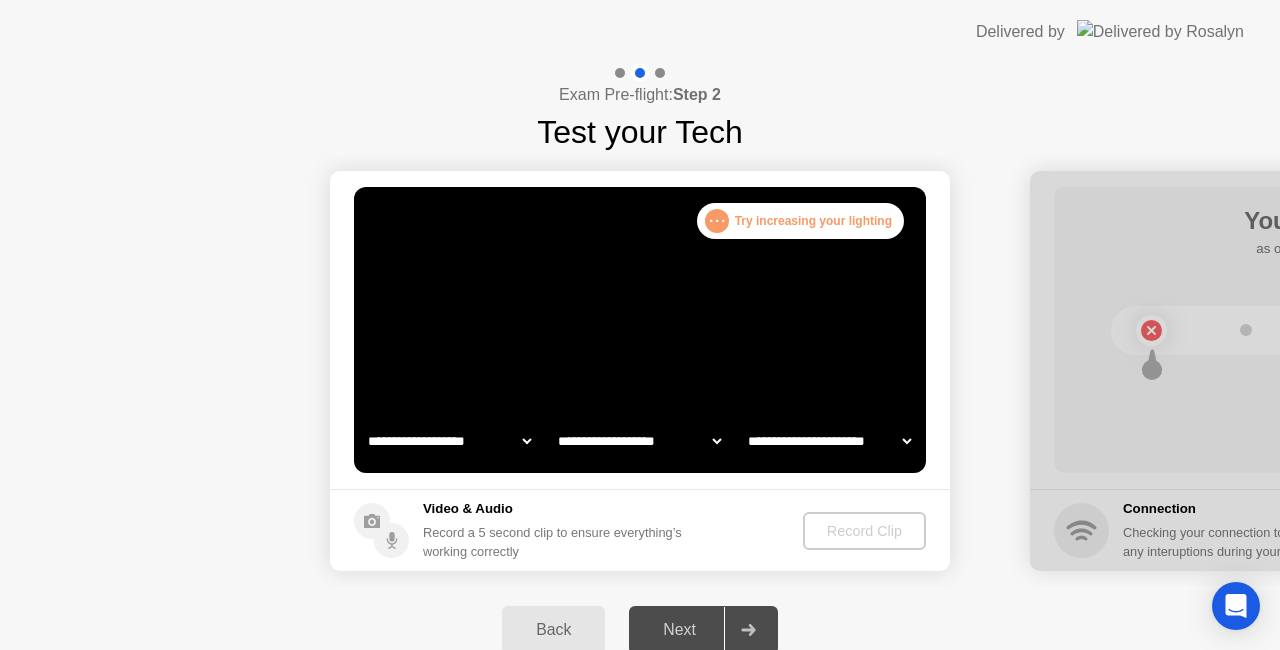 click on "**********" 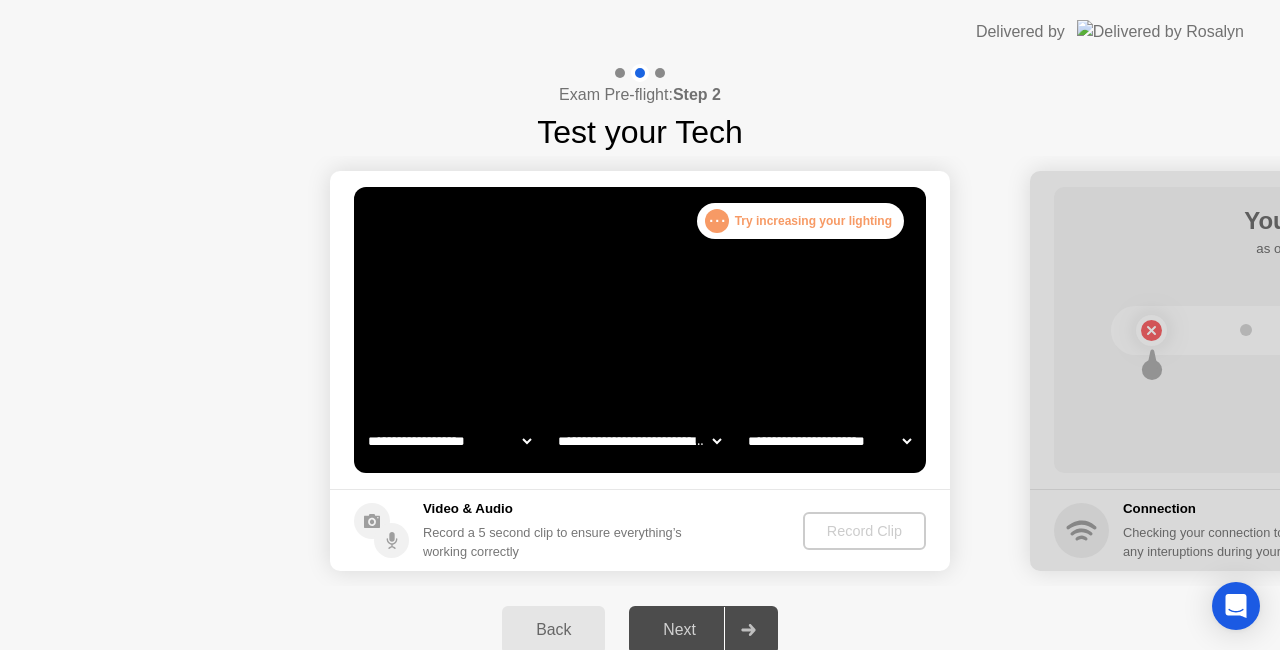 click on "**********" 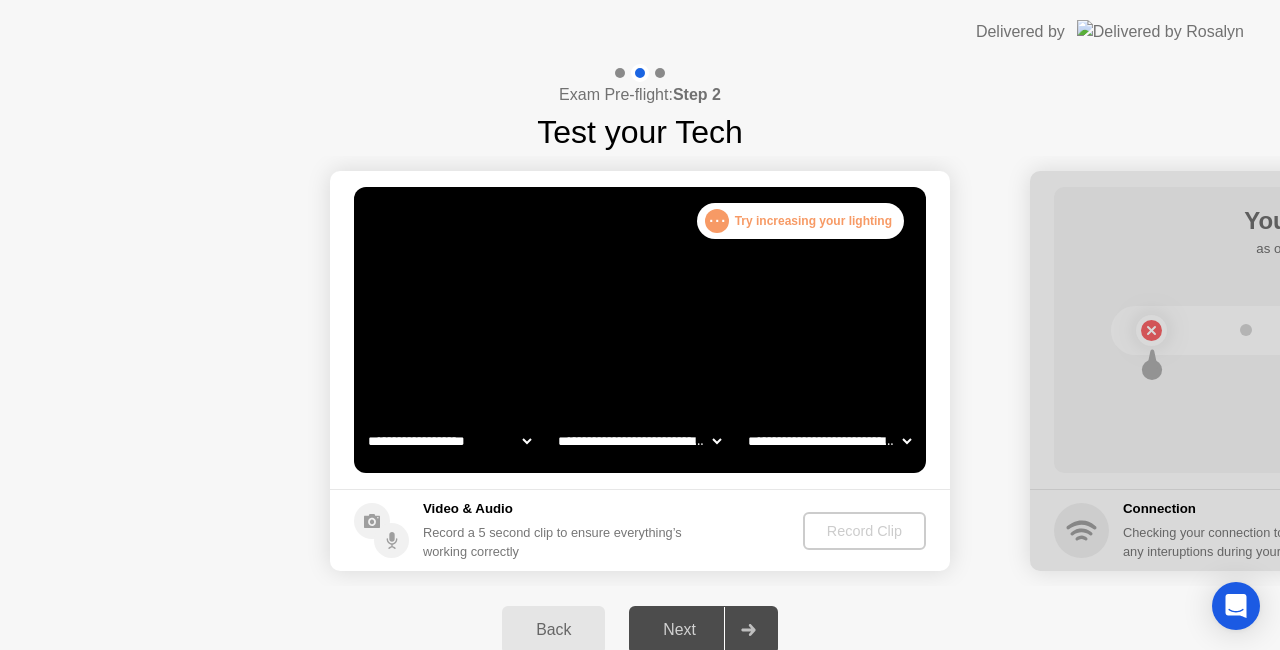 click on "**********" 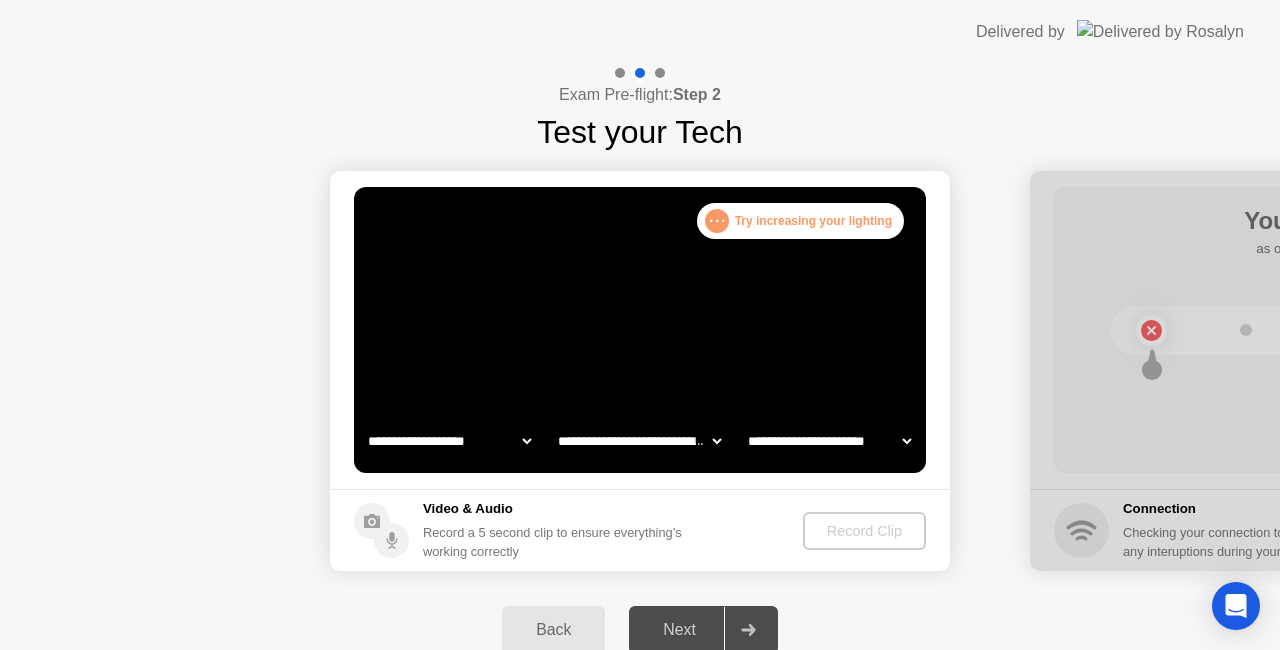 click on "**********" 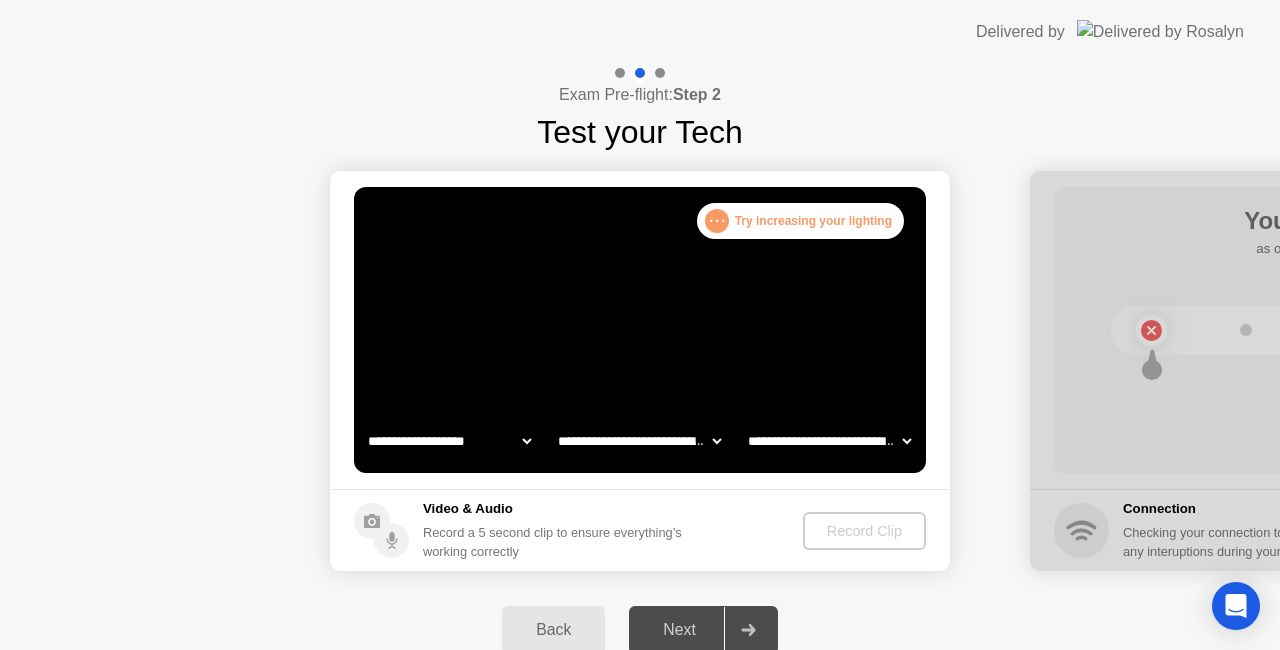 click on "**********" 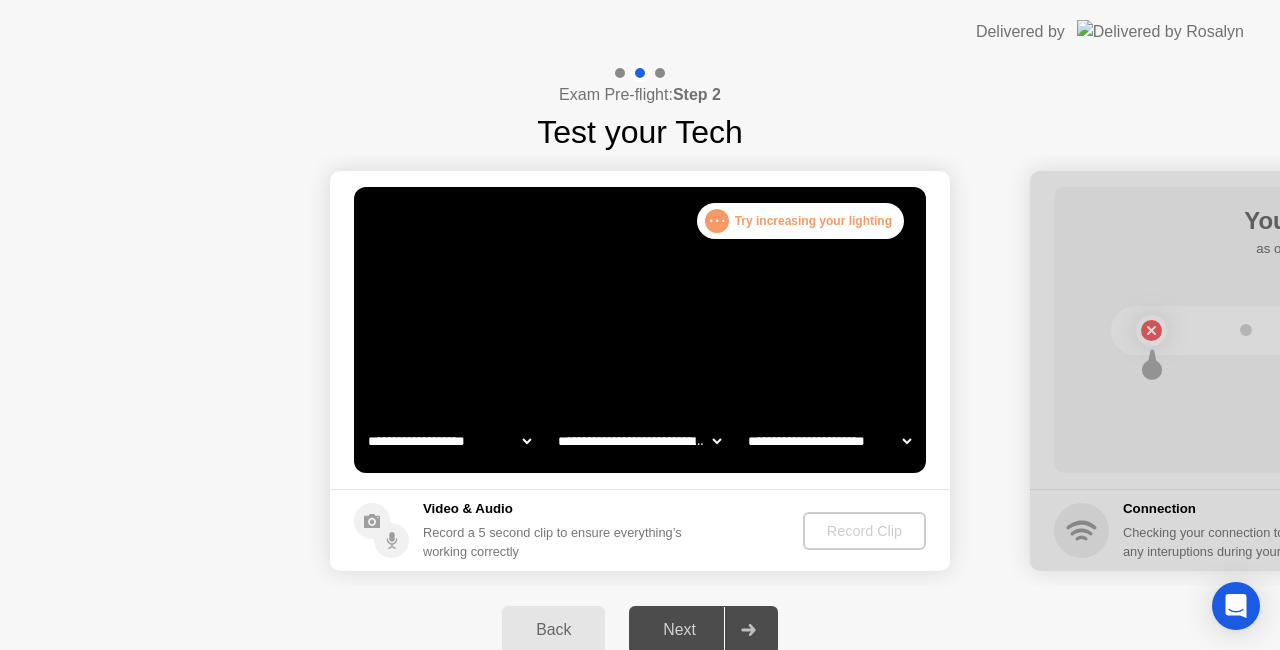 click on "**********" 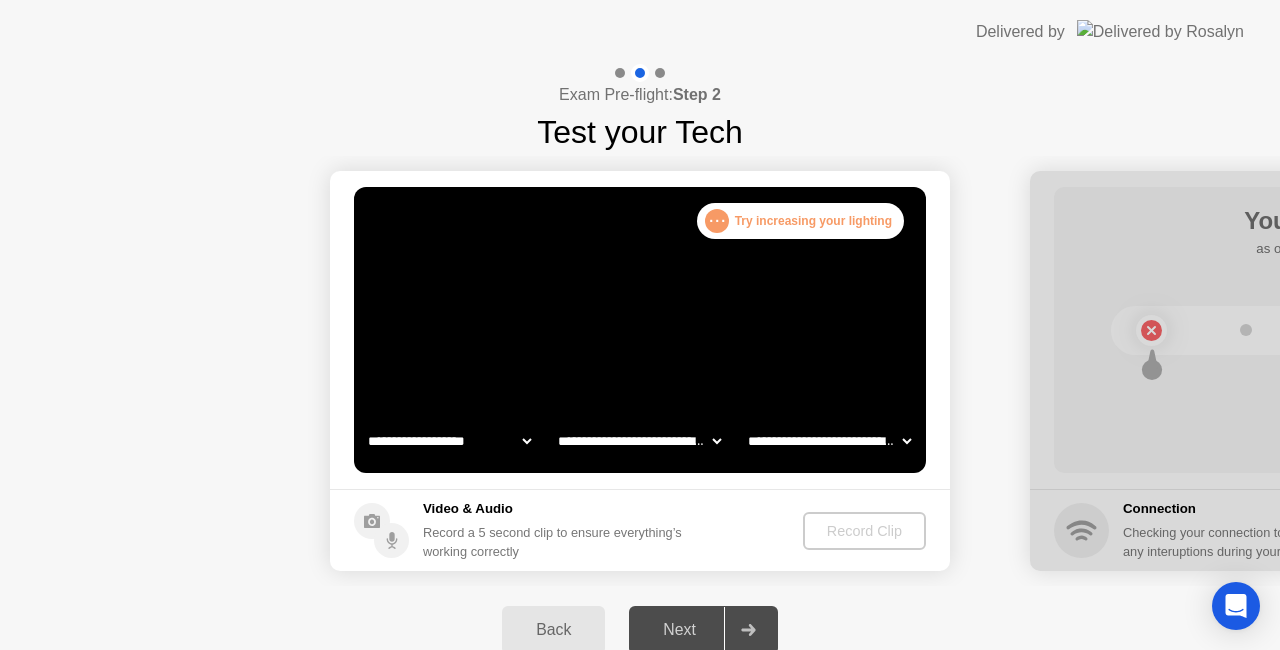 click on "**********" 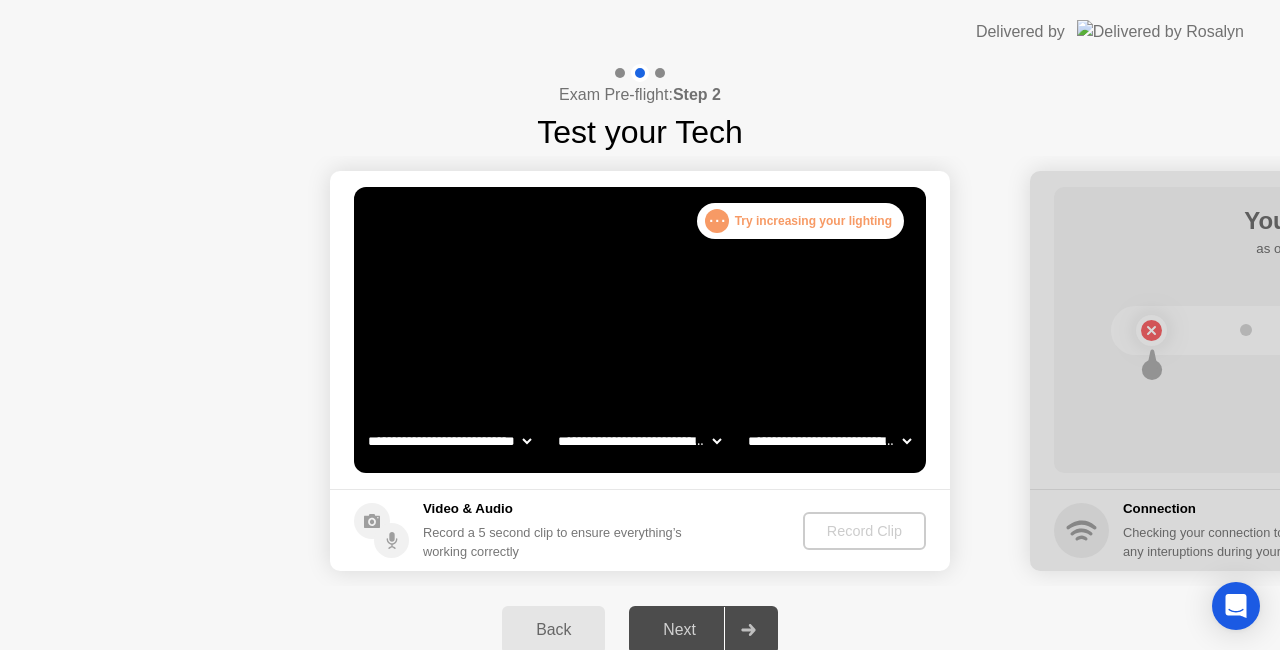 click on "**********" 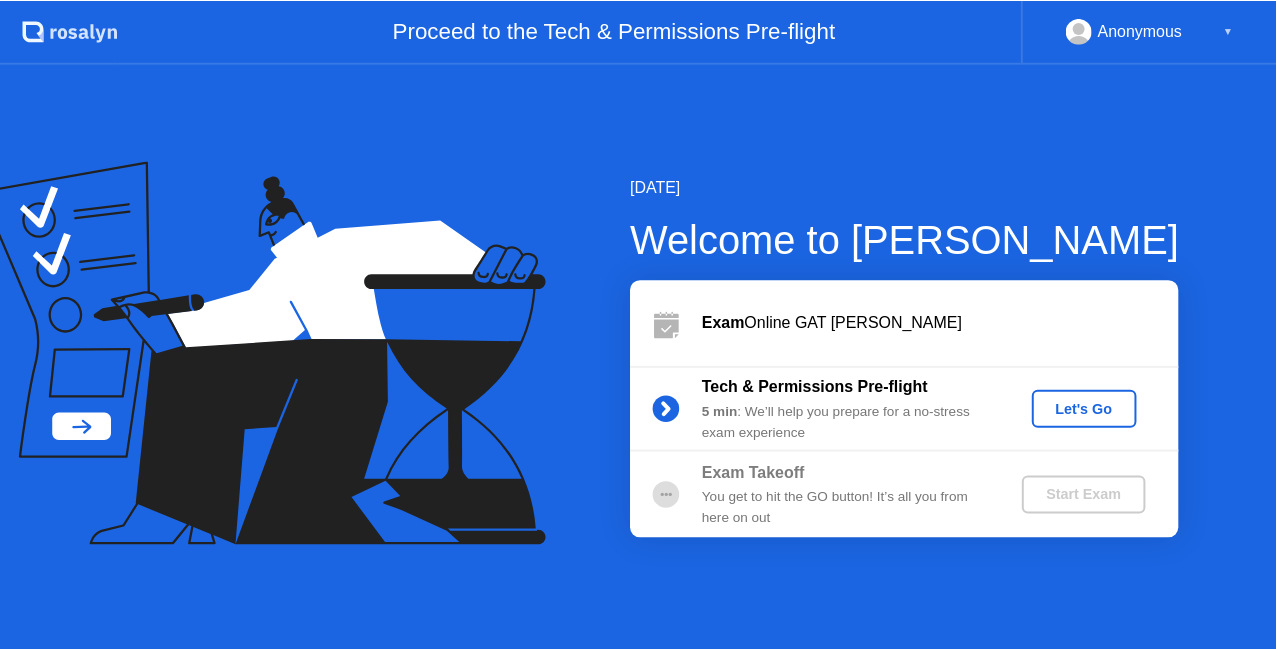 scroll, scrollTop: 0, scrollLeft: 0, axis: both 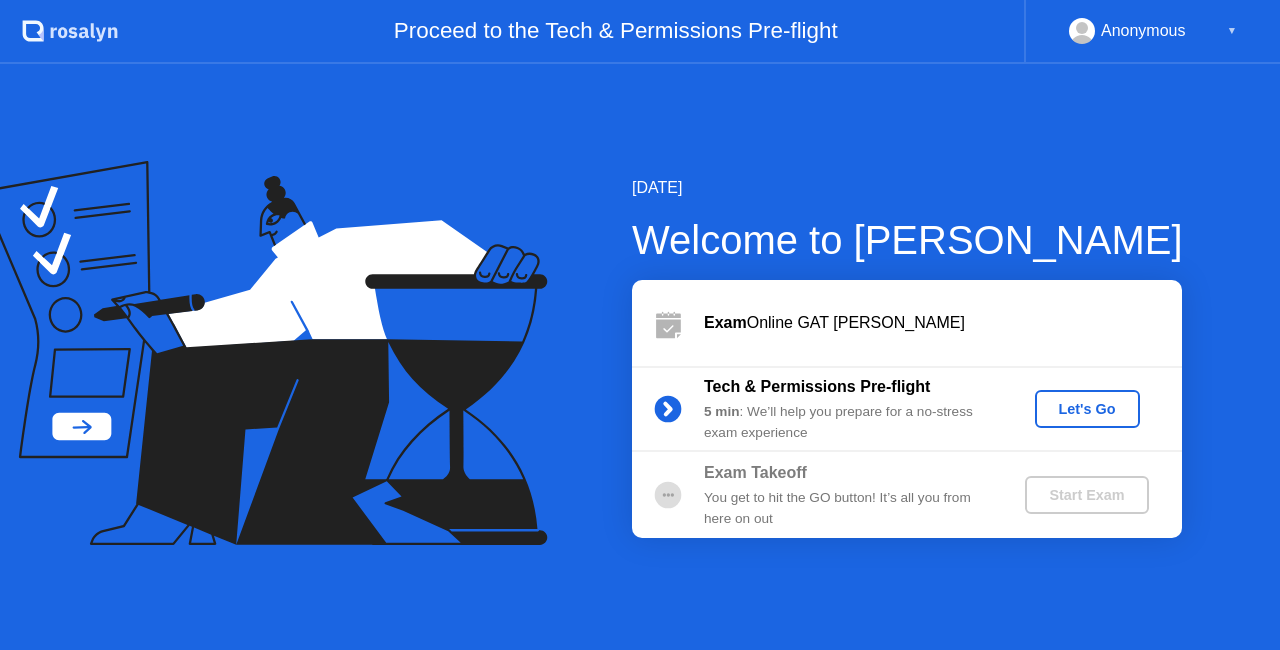click on "Let's Go" 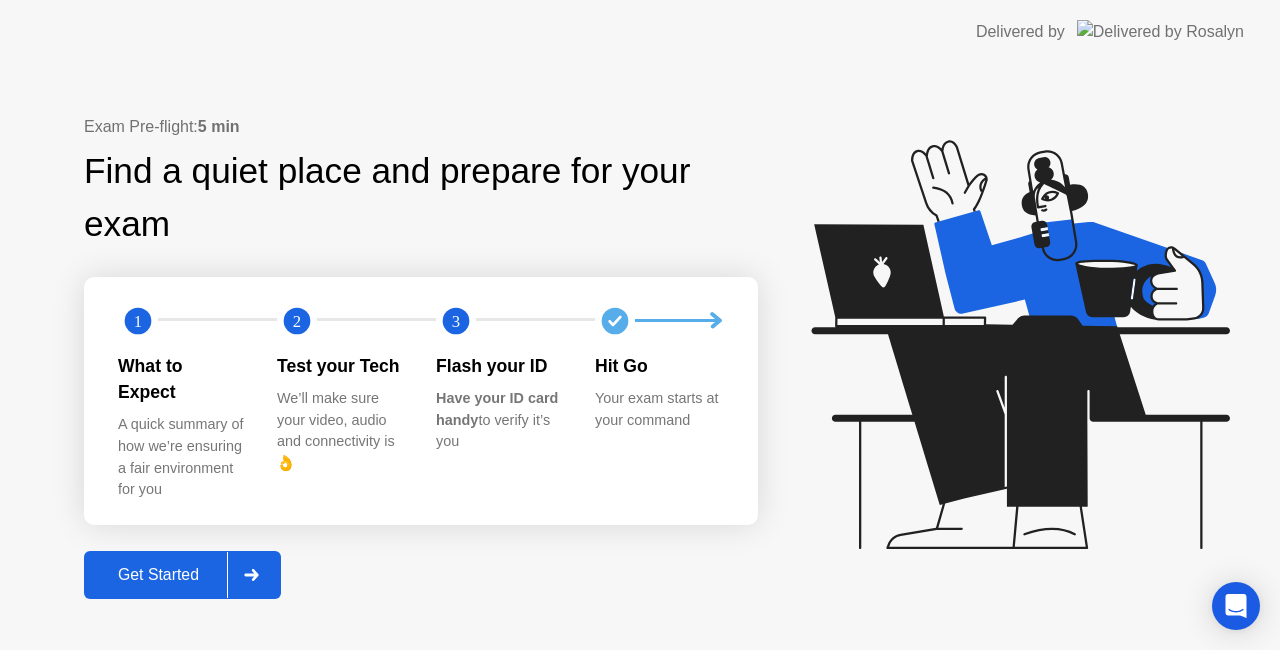 click on "Get Started" 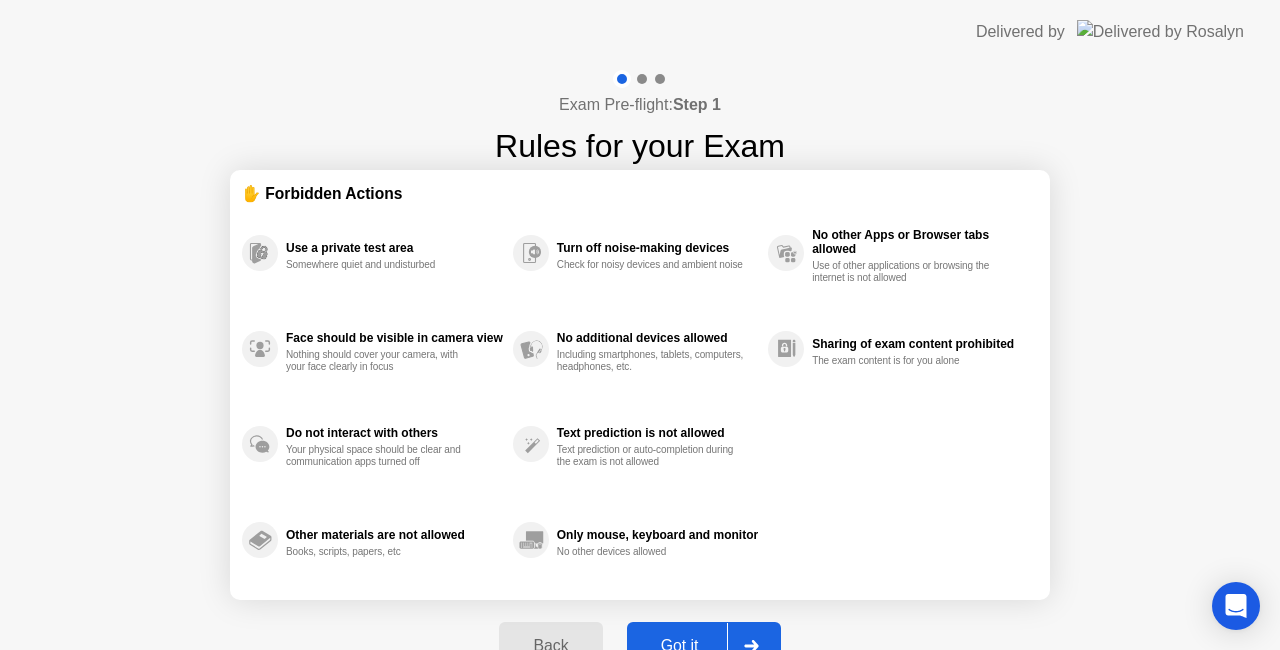 click on "Got it" 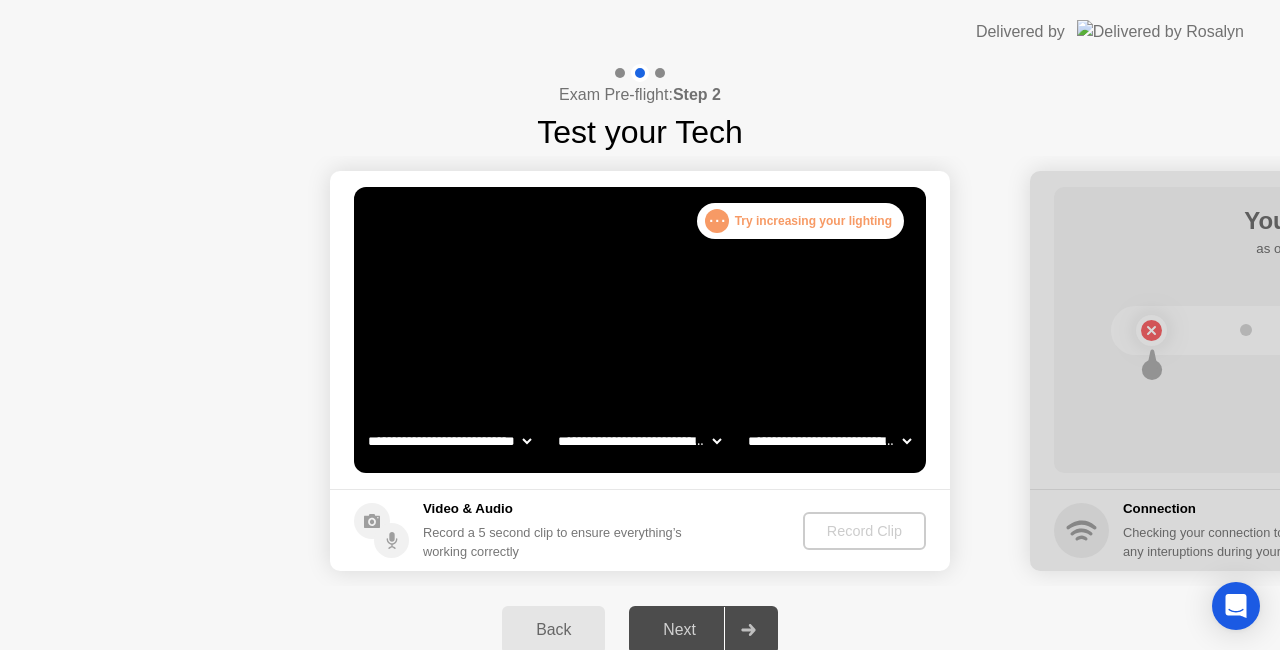 click on "Next" 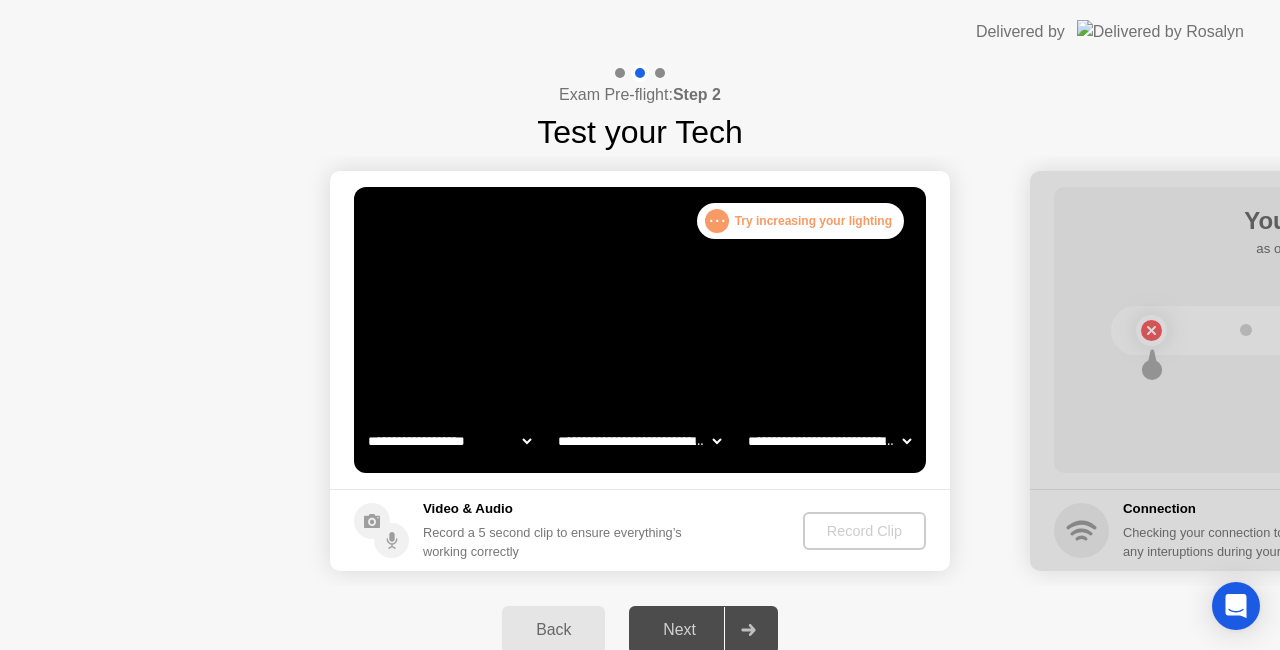 click on "**********" 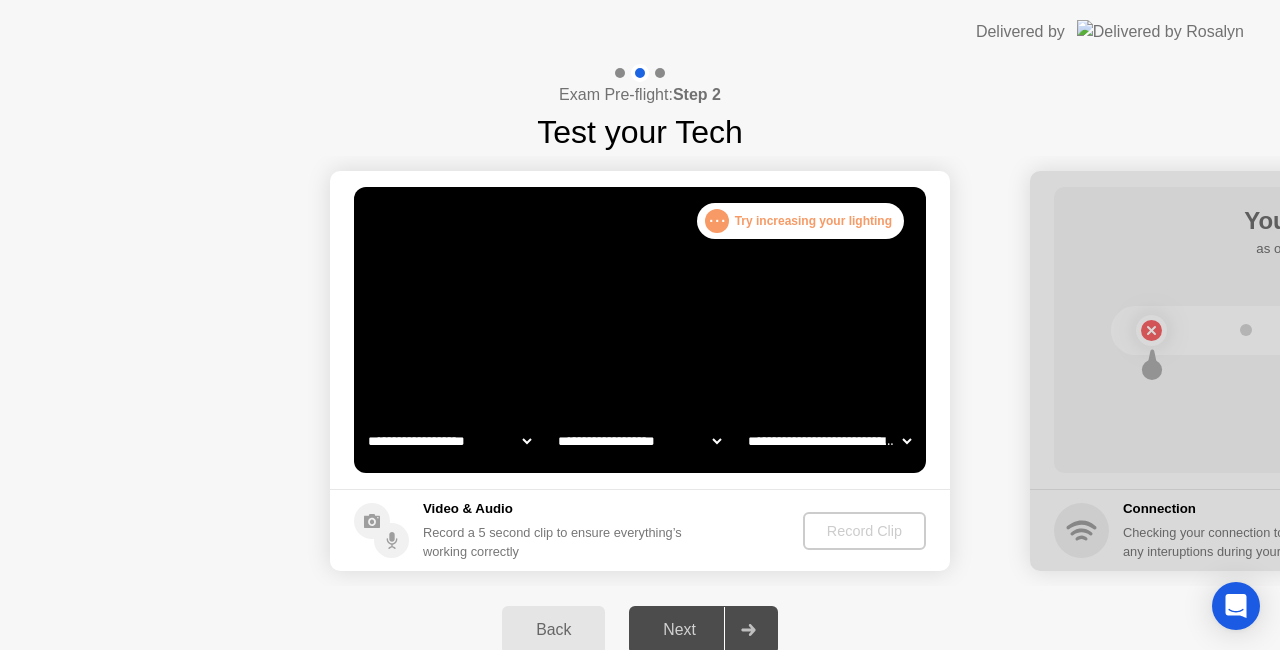 click on "**********" 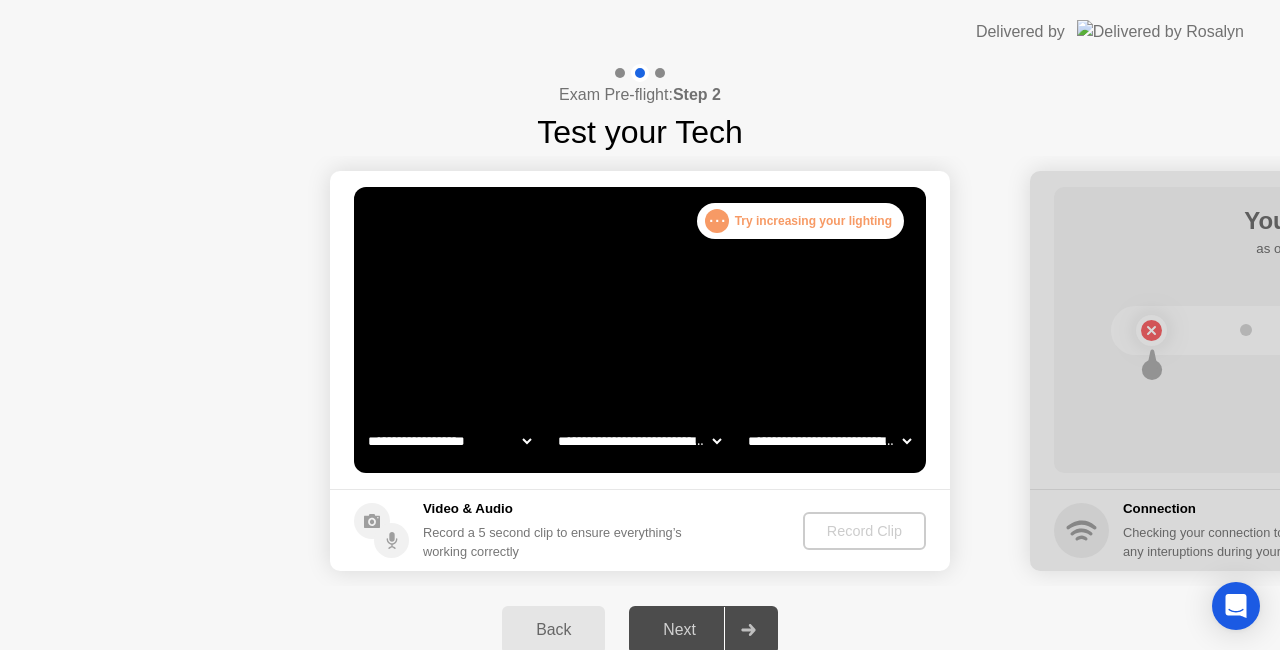 click on "**********" 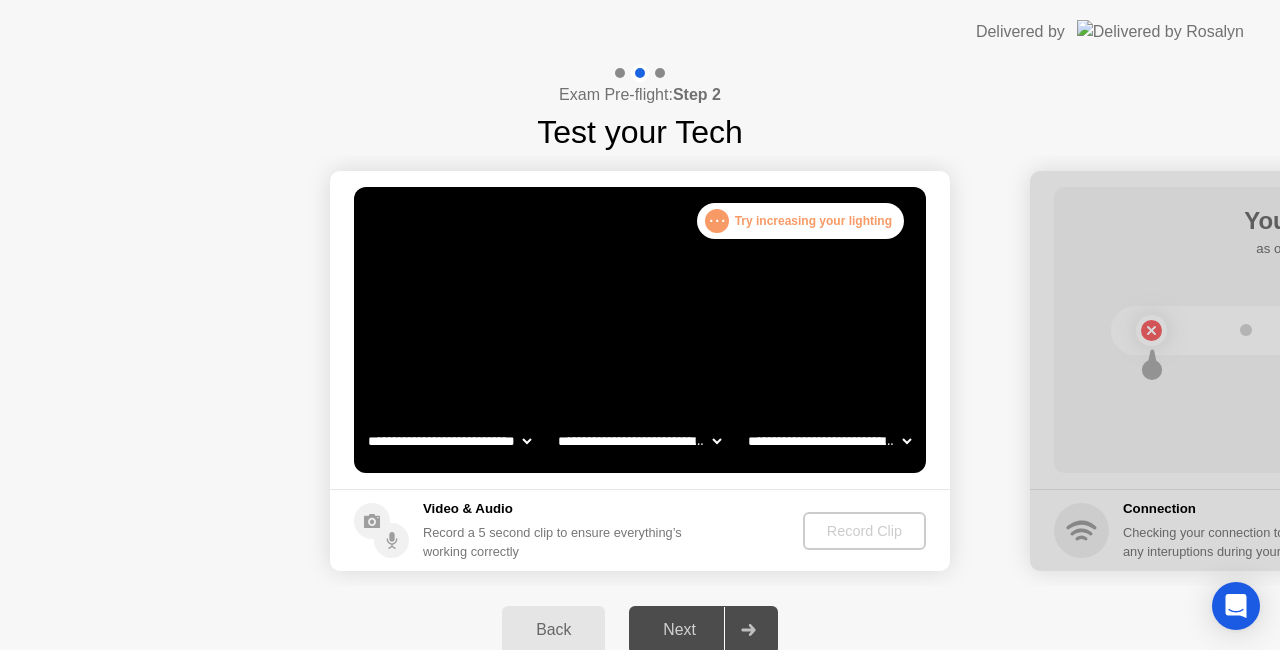 click on "**********" 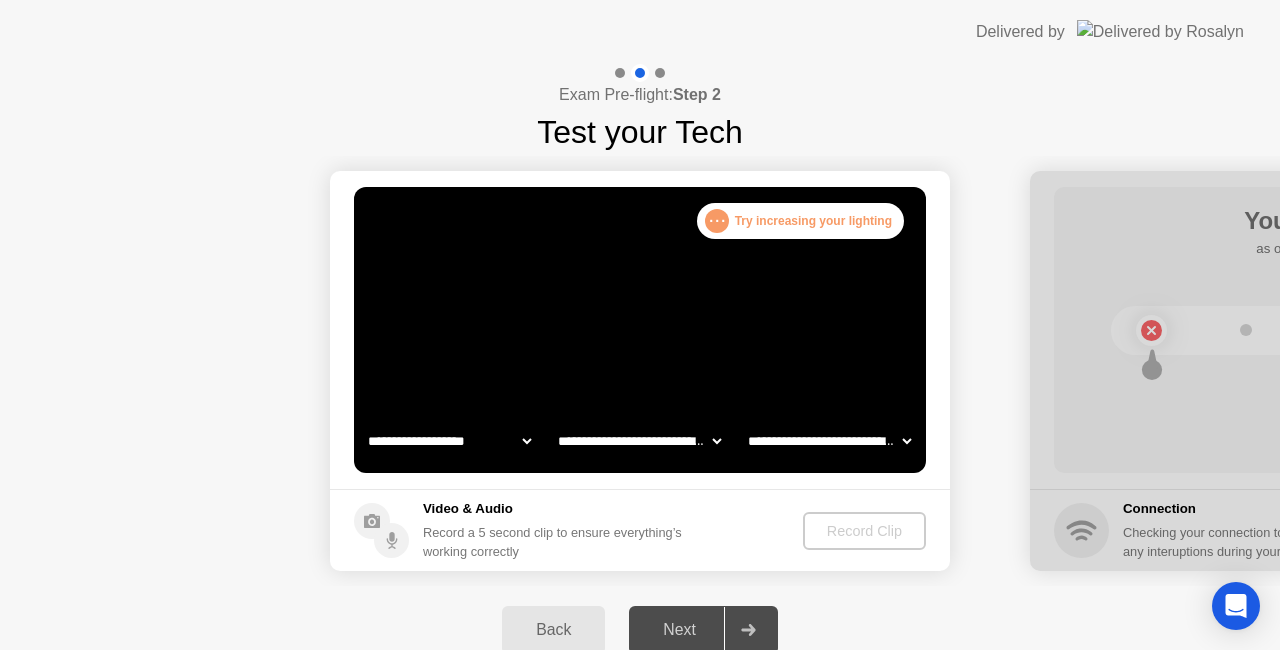click on "**********" 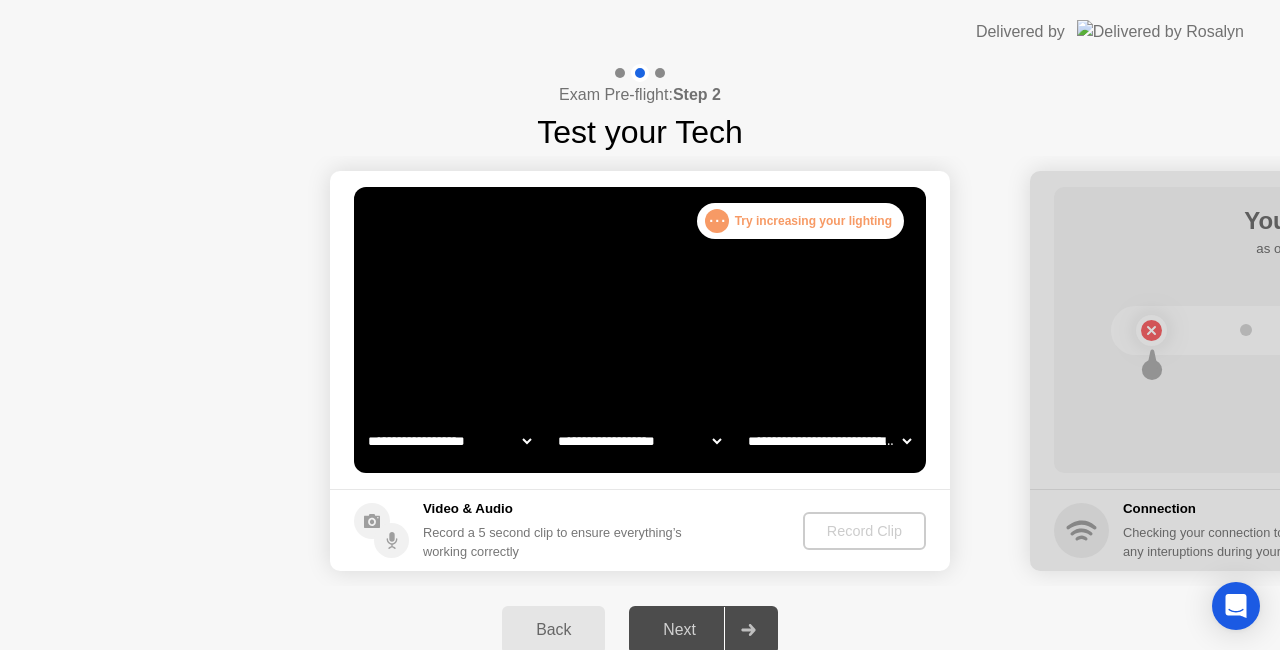 click on "**********" 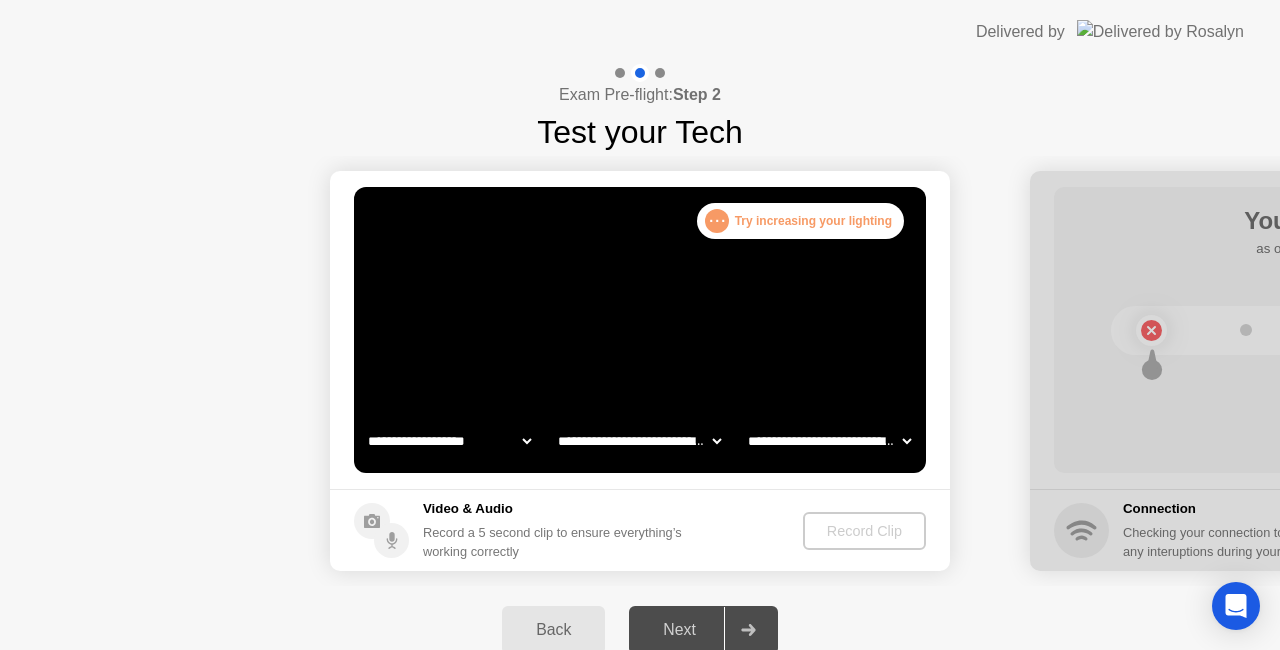 click on "**********" 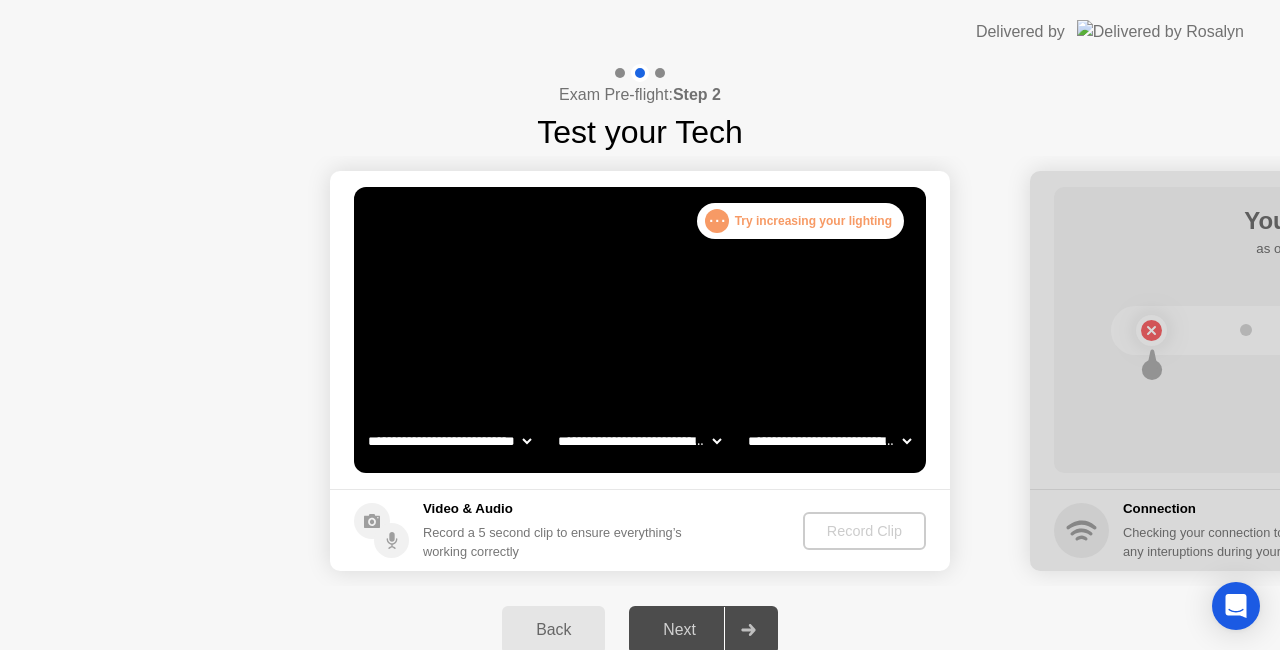 click on "**********" 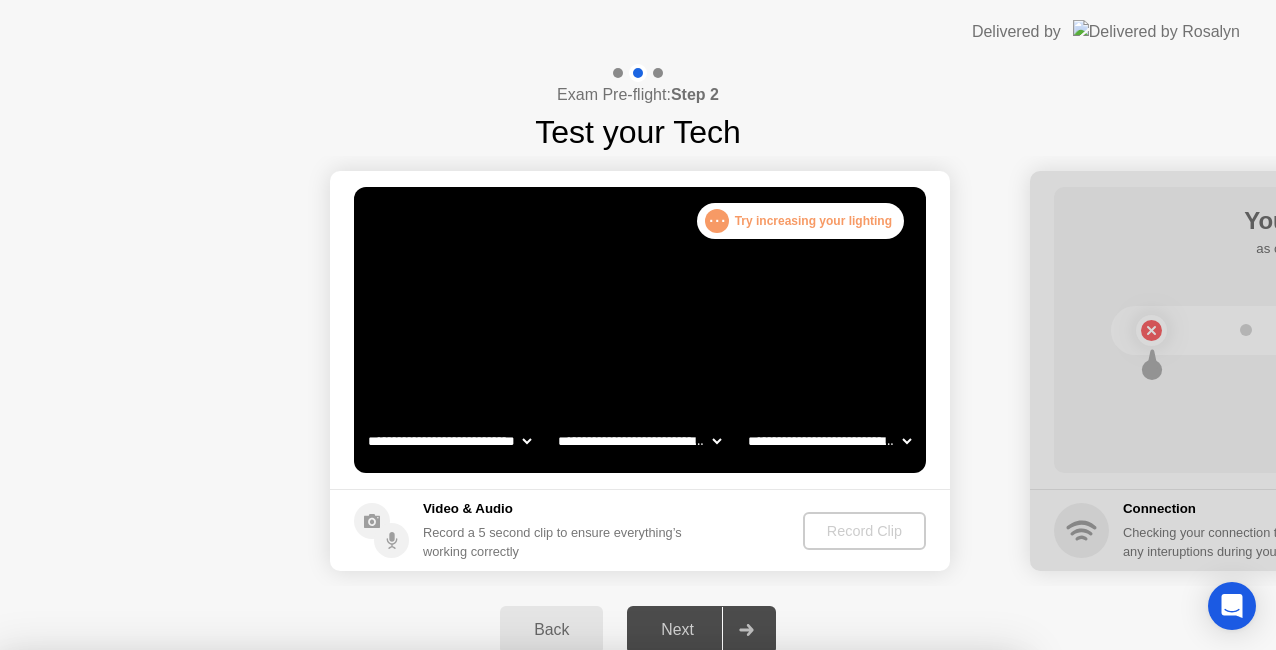 click at bounding box center [638, 650] 